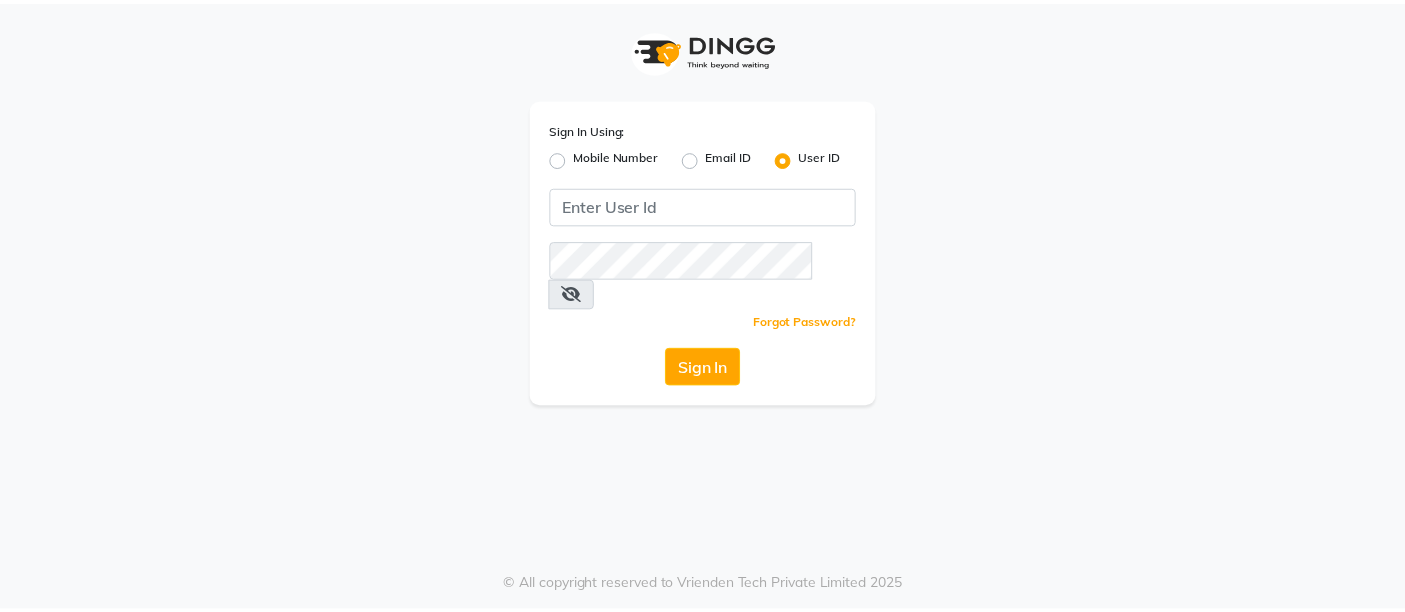scroll, scrollTop: 0, scrollLeft: 0, axis: both 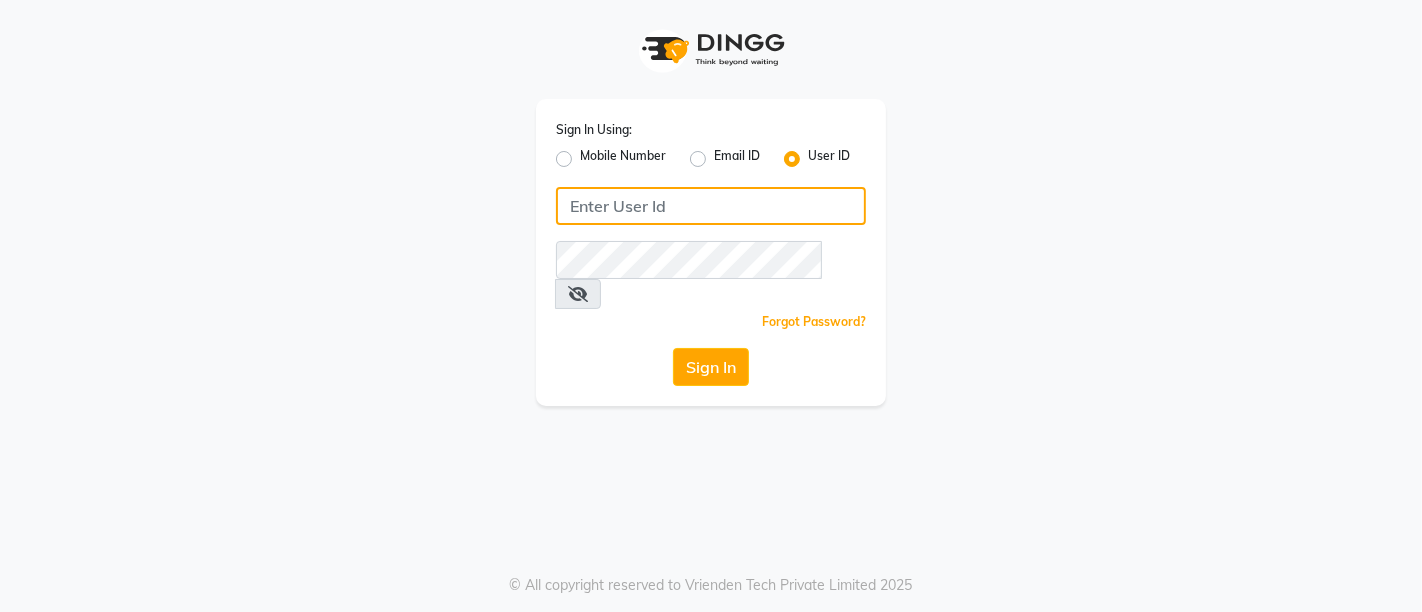 click 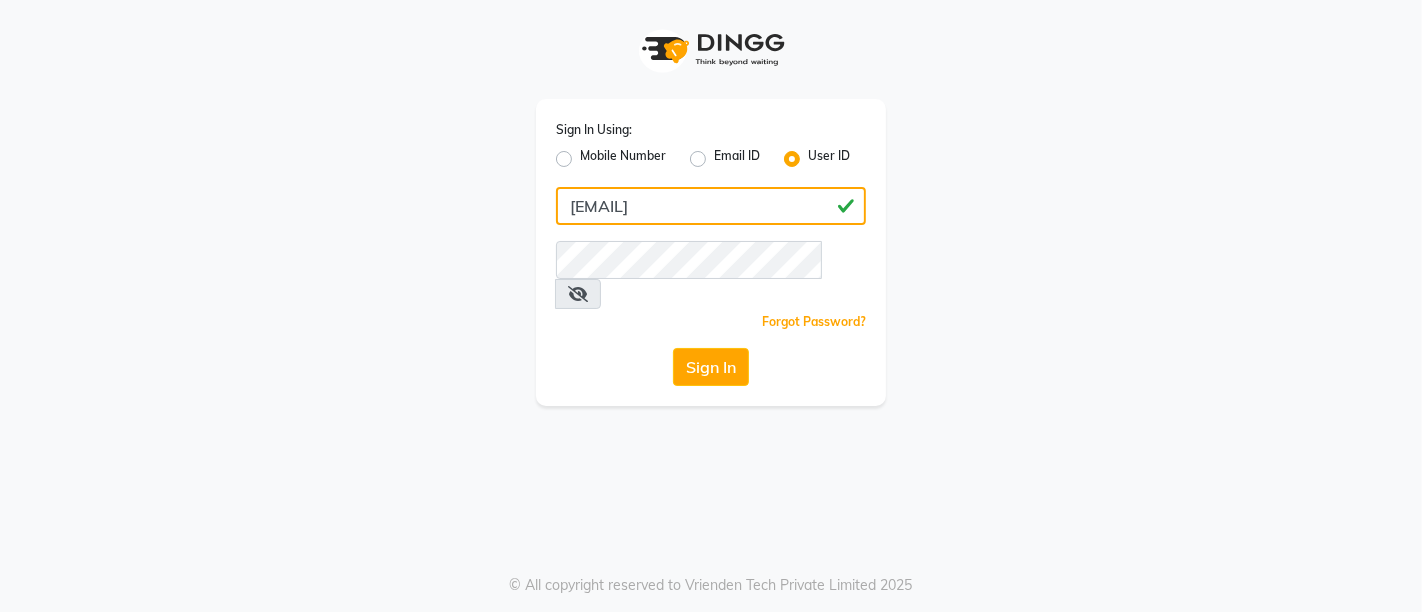 drag, startPoint x: 759, startPoint y: 194, endPoint x: 563, endPoint y: 197, distance: 196.02296 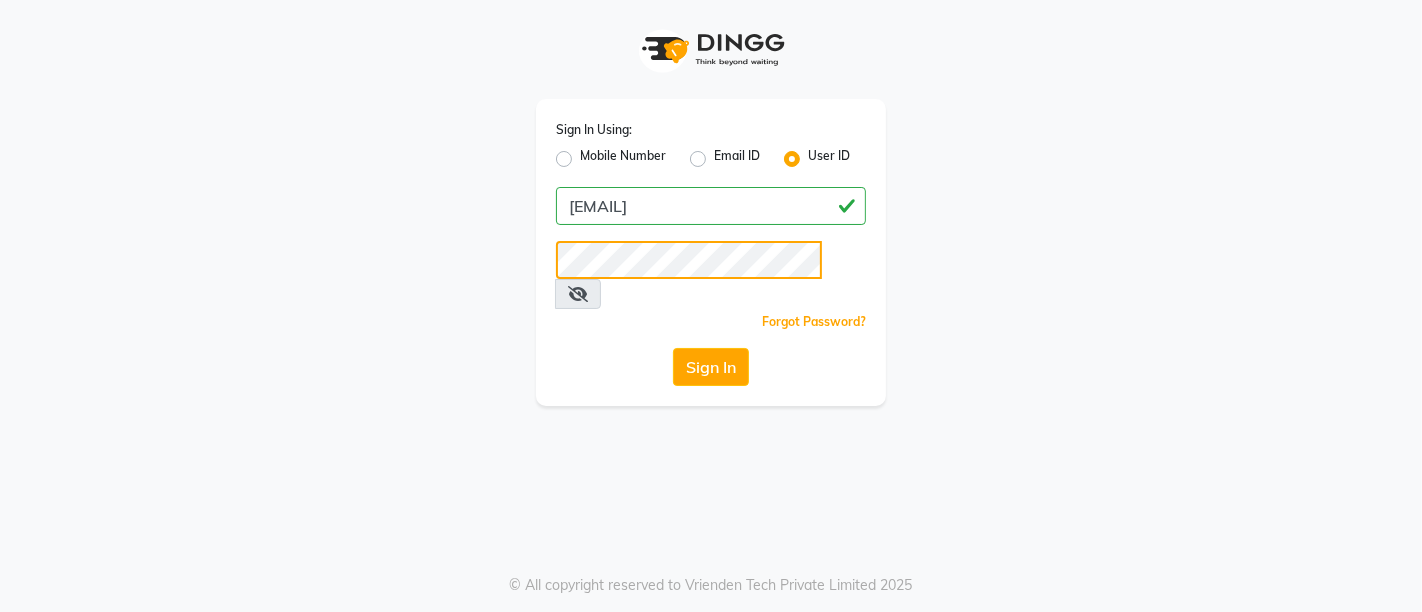 click on "Sign In" 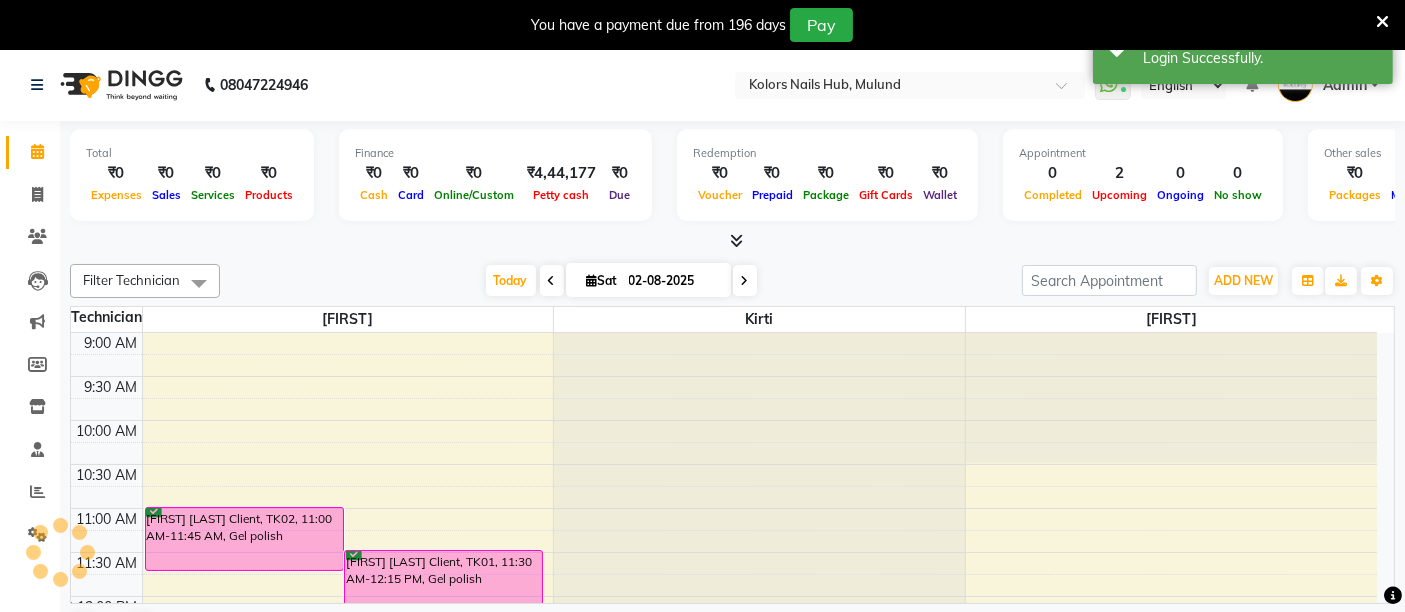 scroll, scrollTop: 0, scrollLeft: 0, axis: both 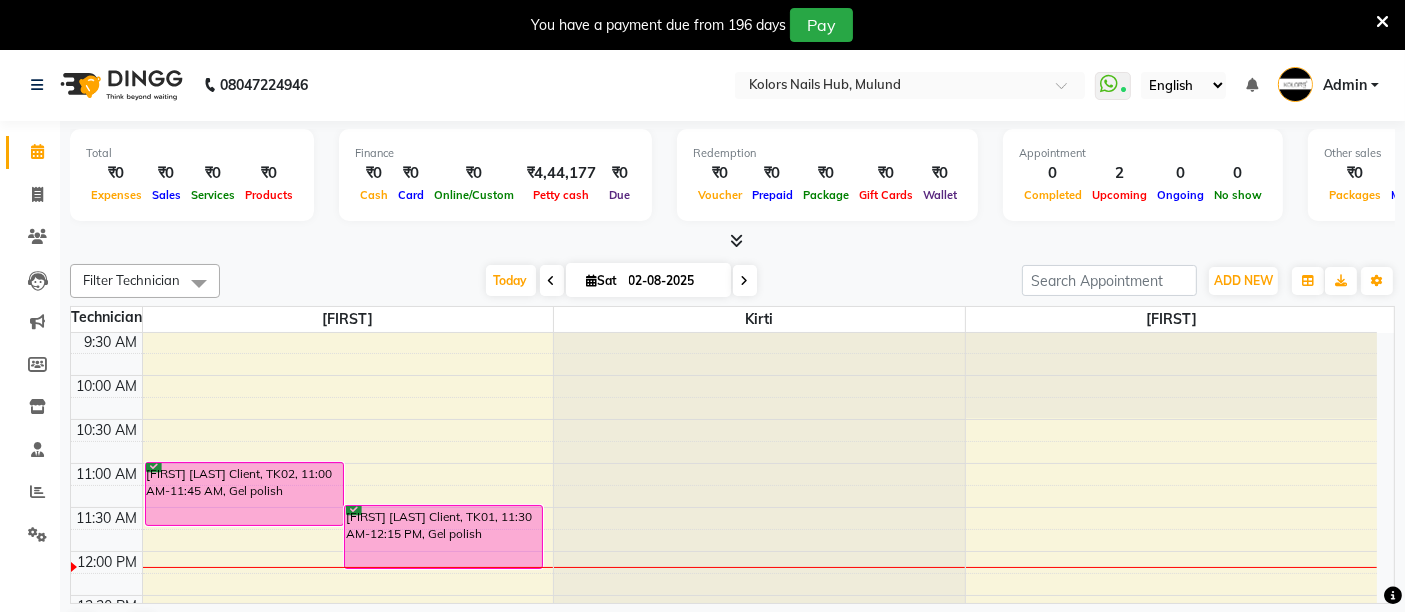 click on "[FIRST] [LAST] Client, TK02, 11:00 AM-11:45 AM, Gel polish" at bounding box center (244, 494) 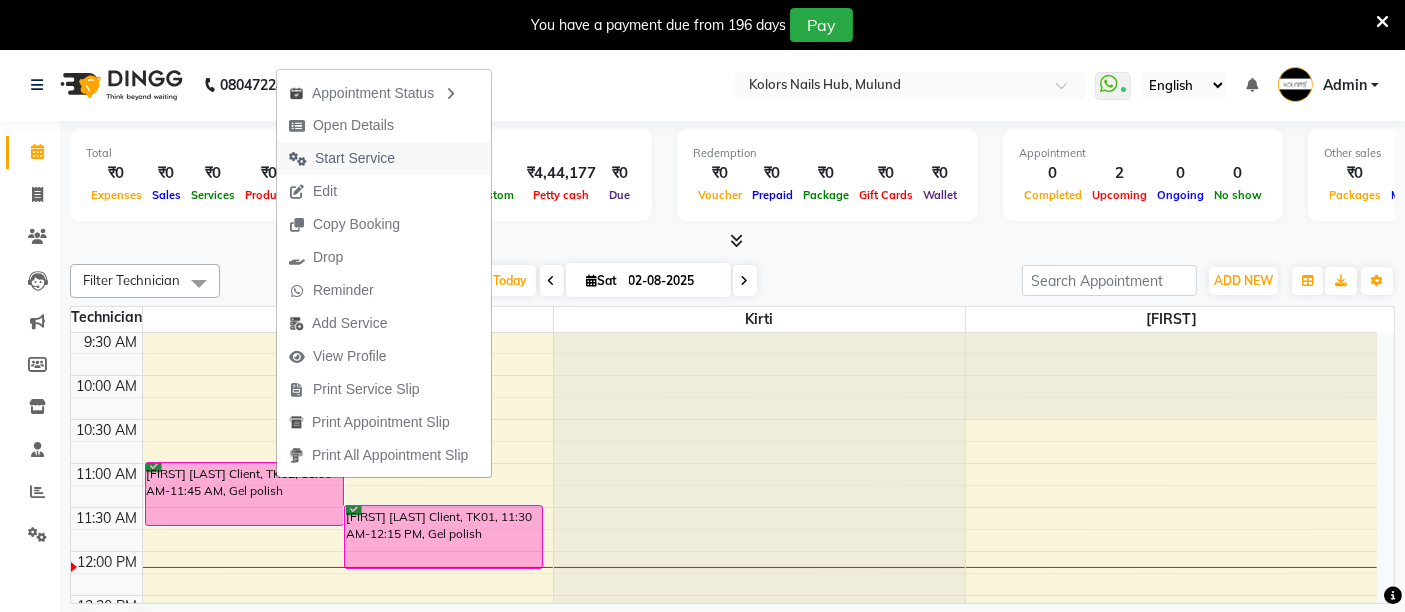 click on "Start Service" at bounding box center (355, 158) 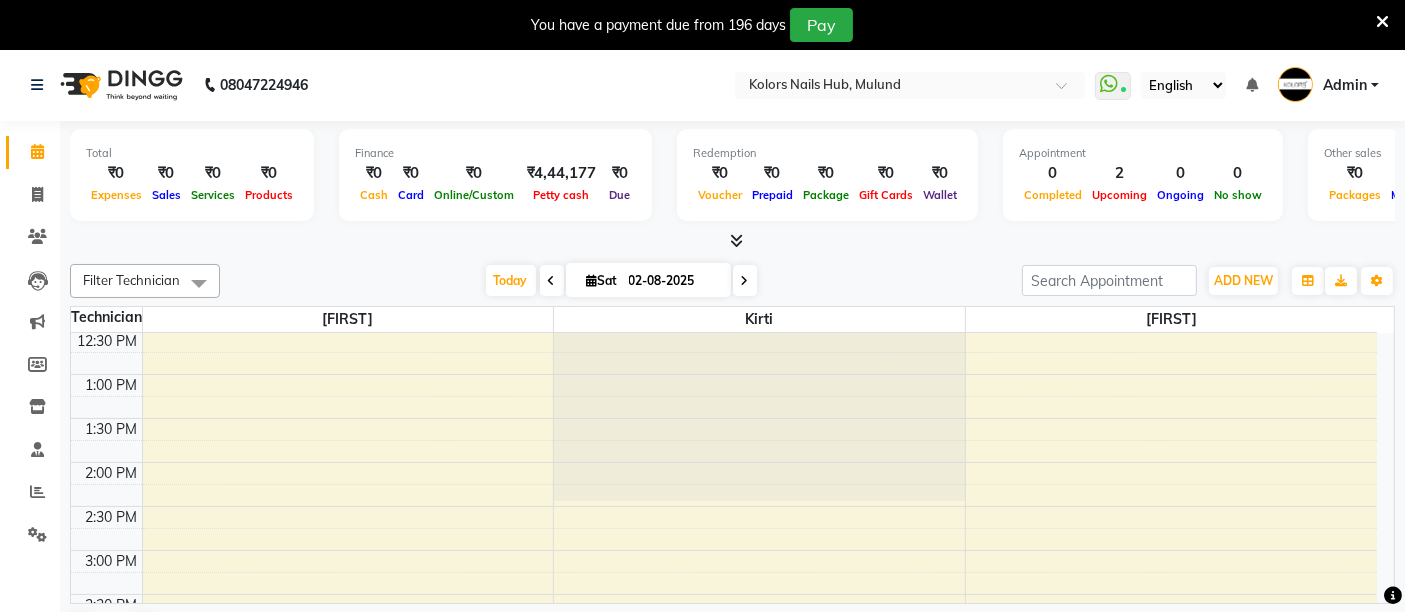 scroll, scrollTop: 315, scrollLeft: 0, axis: vertical 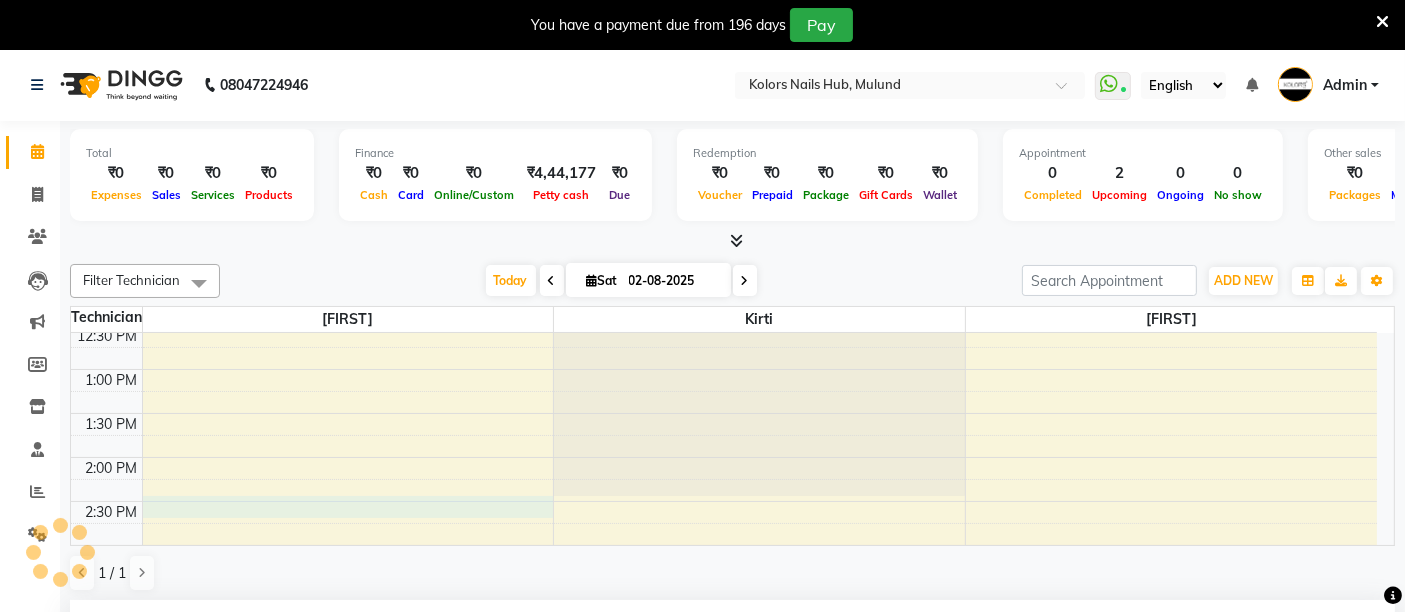 select on "59814" 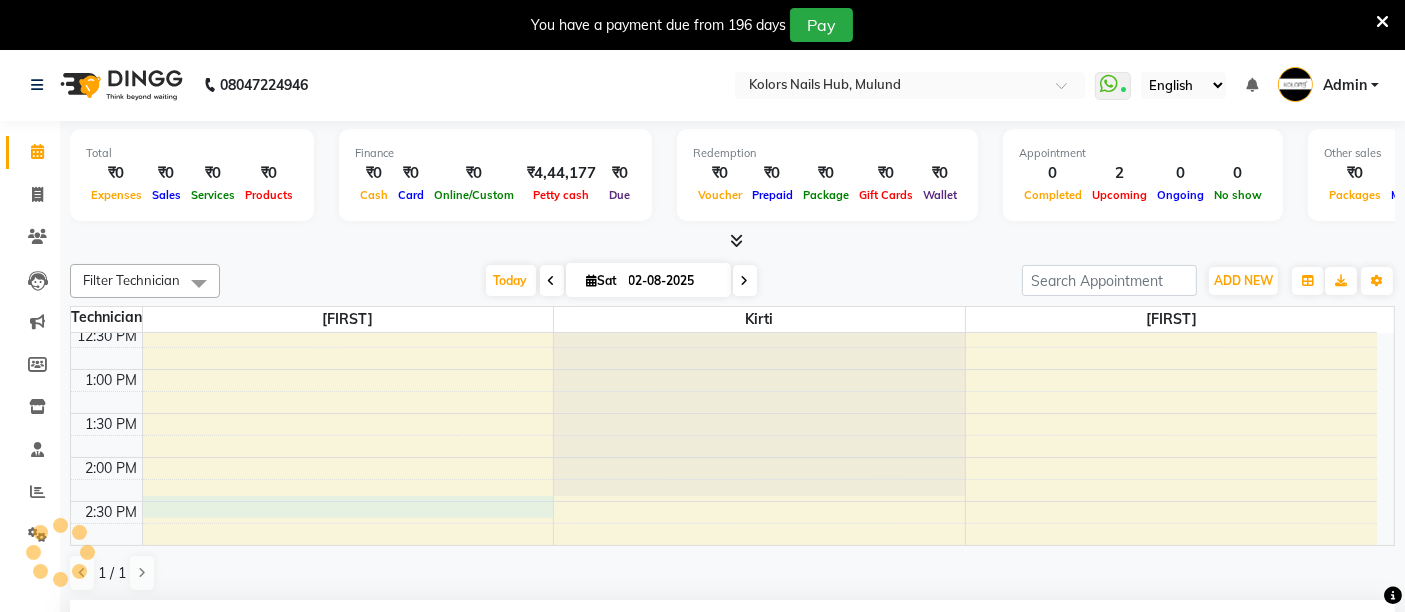 select on "870" 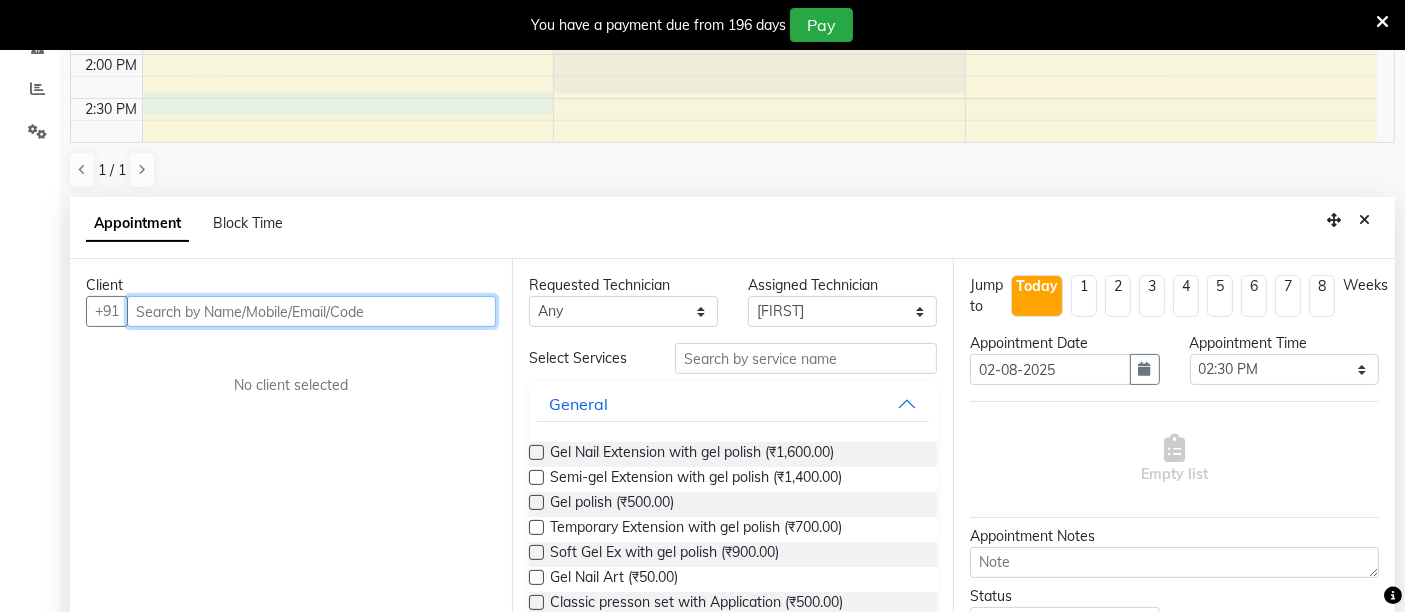scroll, scrollTop: 406, scrollLeft: 0, axis: vertical 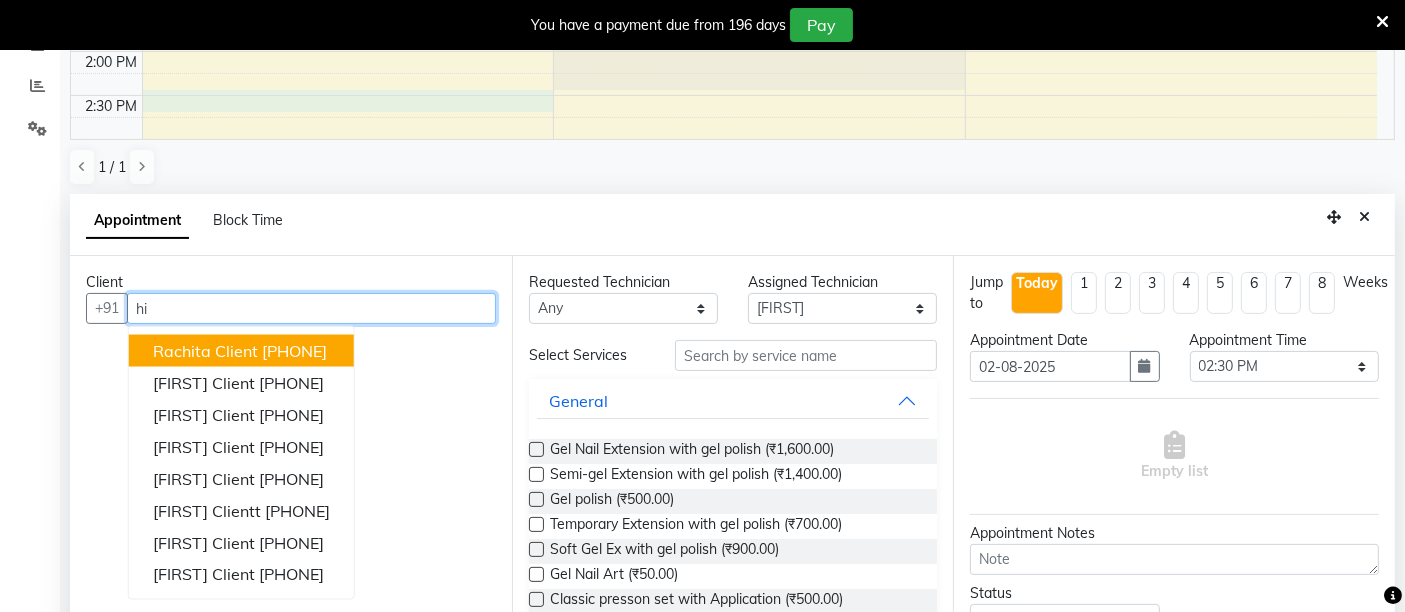 type on "h" 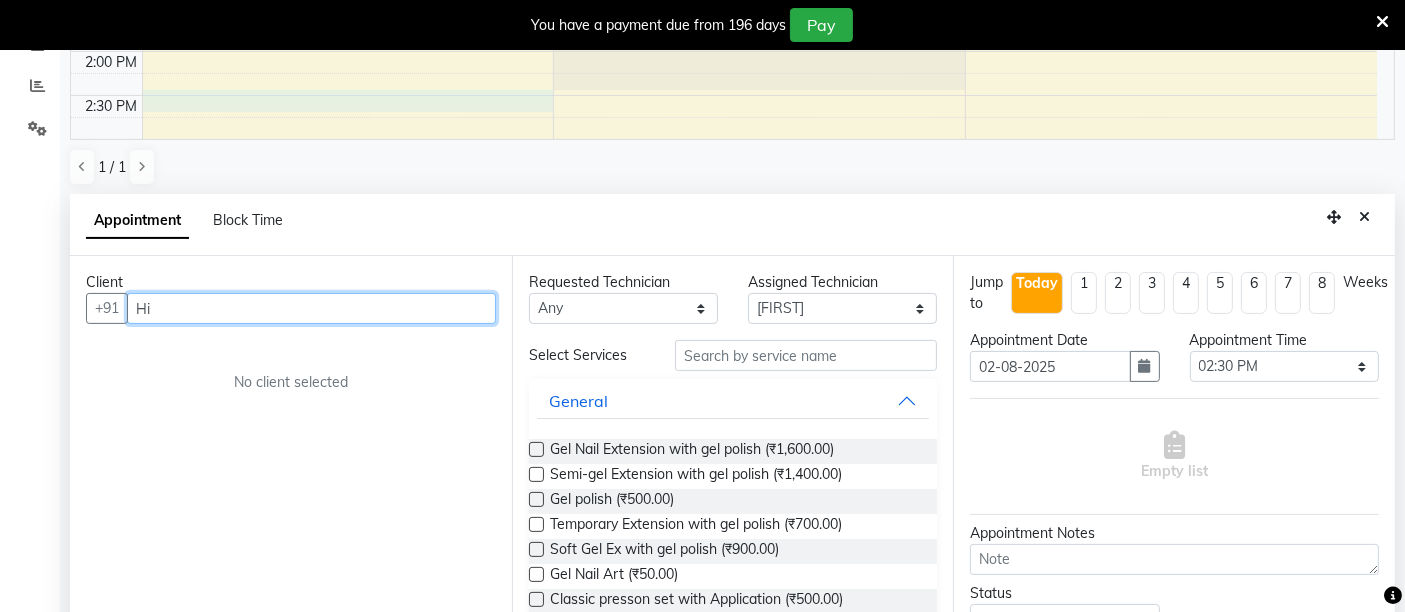 type on "H" 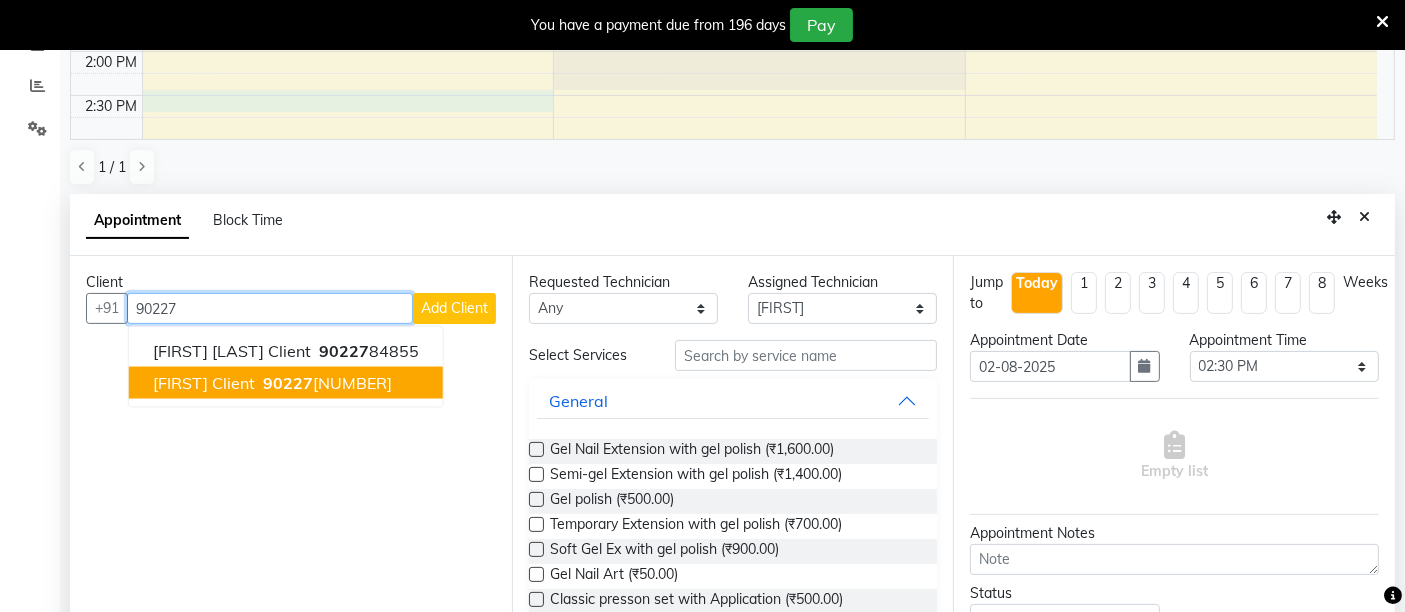click on "[FIRST] Client   [PHONE]" at bounding box center (286, 383) 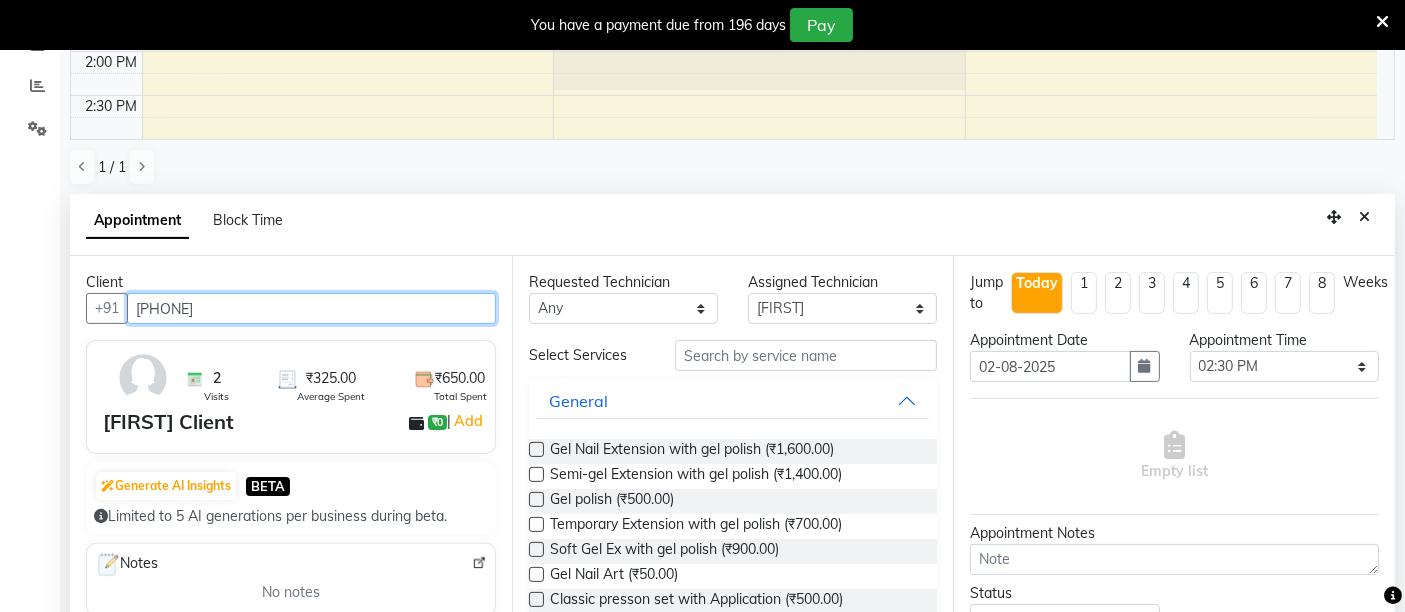 type on "[PHONE]" 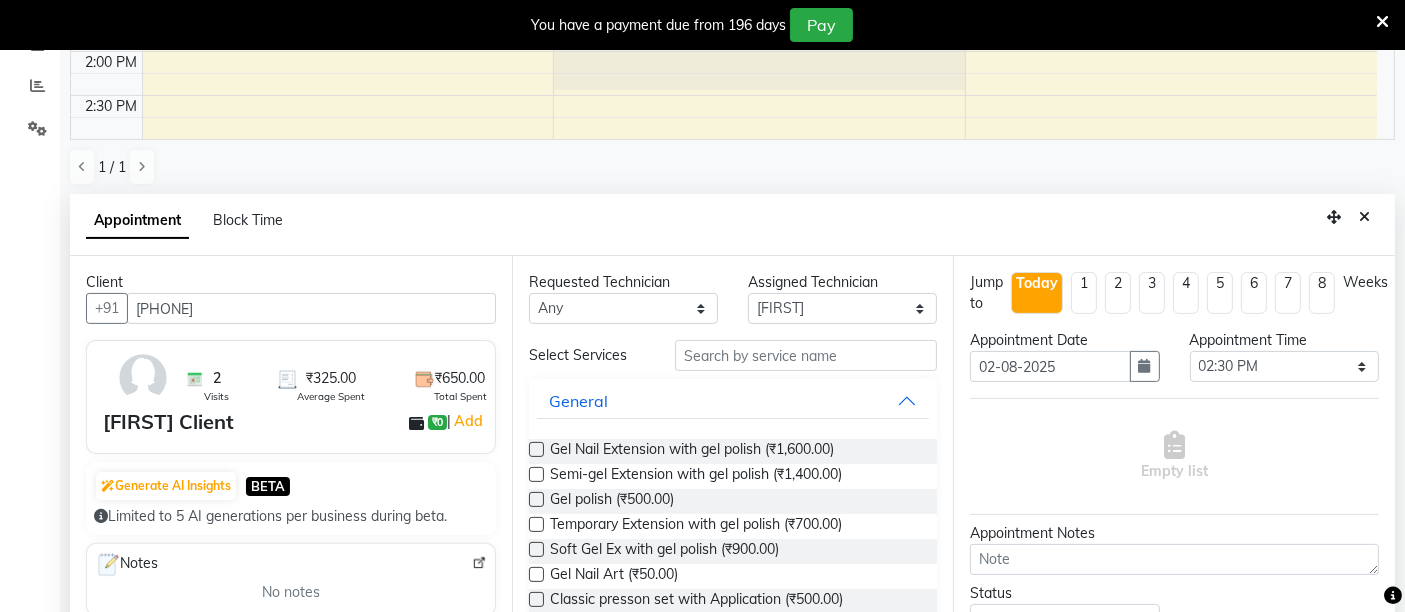 click at bounding box center [536, 499] 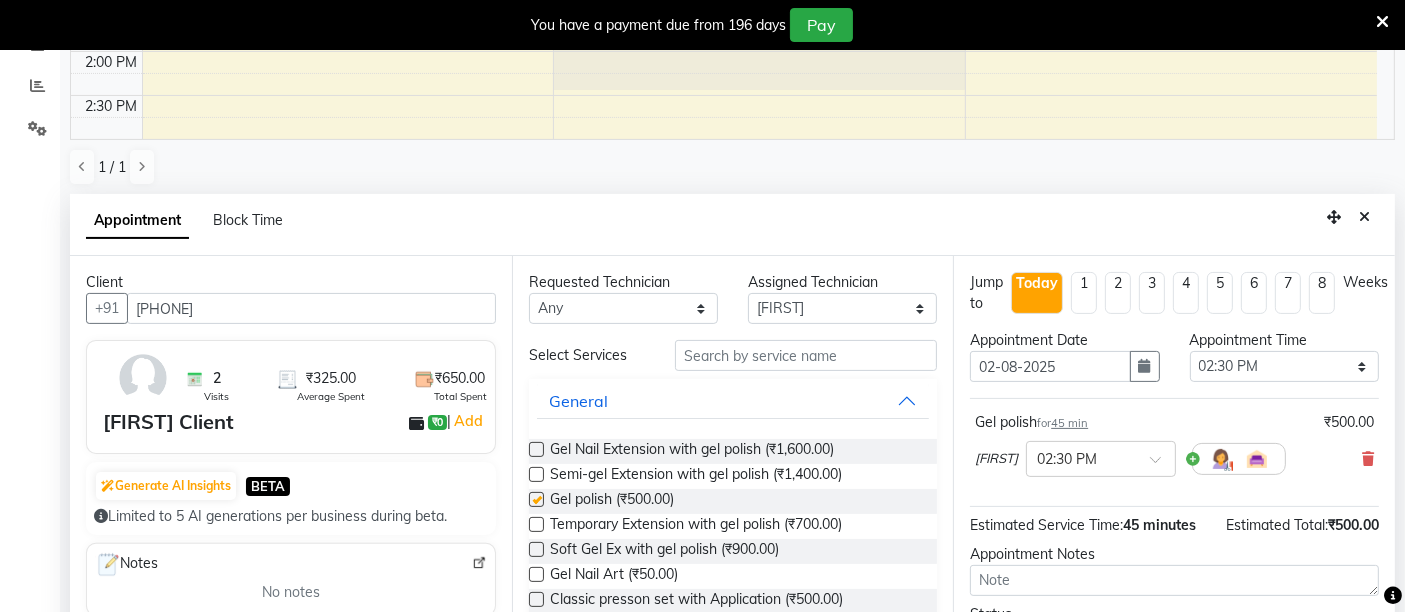 checkbox on "false" 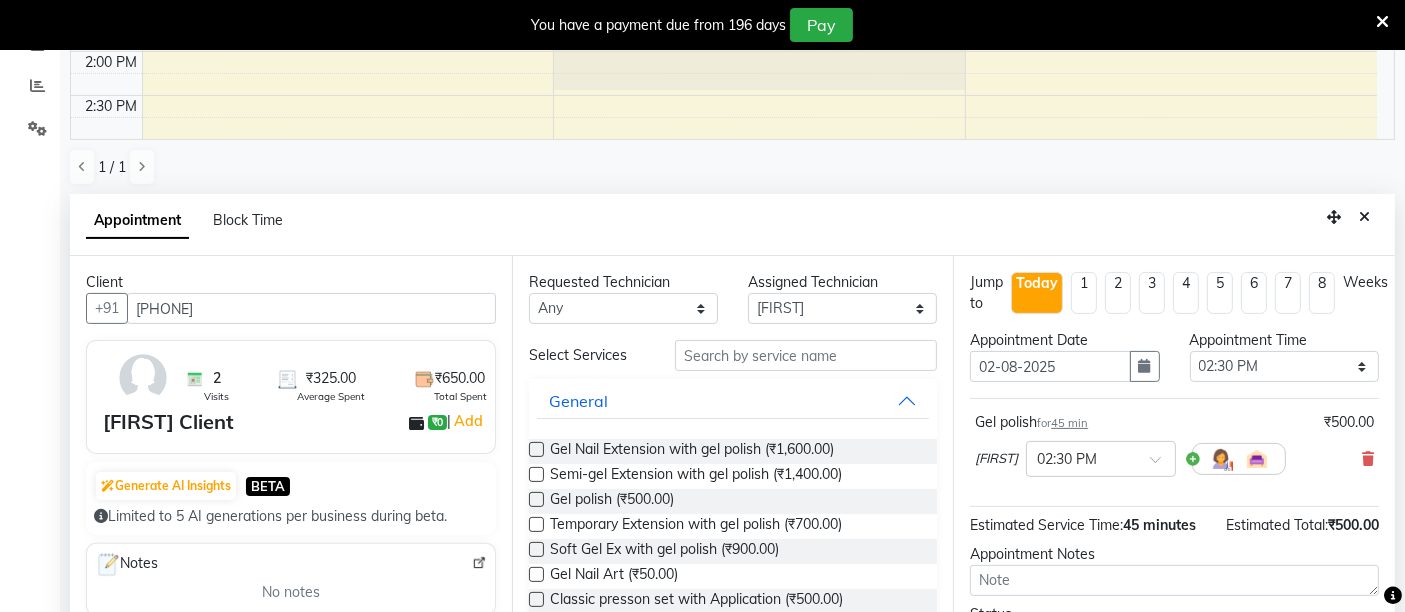 scroll, scrollTop: 158, scrollLeft: 0, axis: vertical 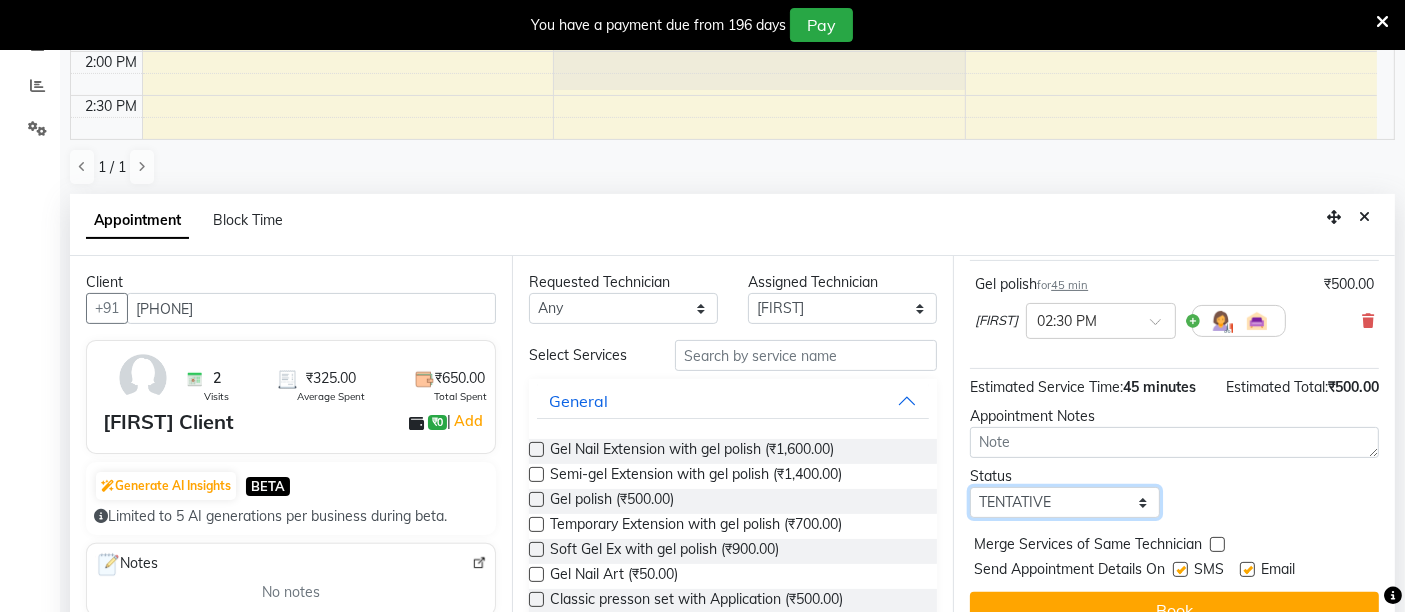 click on "Select TENTATIVE CONFIRM CHECK-IN UPCOMING" at bounding box center (1064, 502) 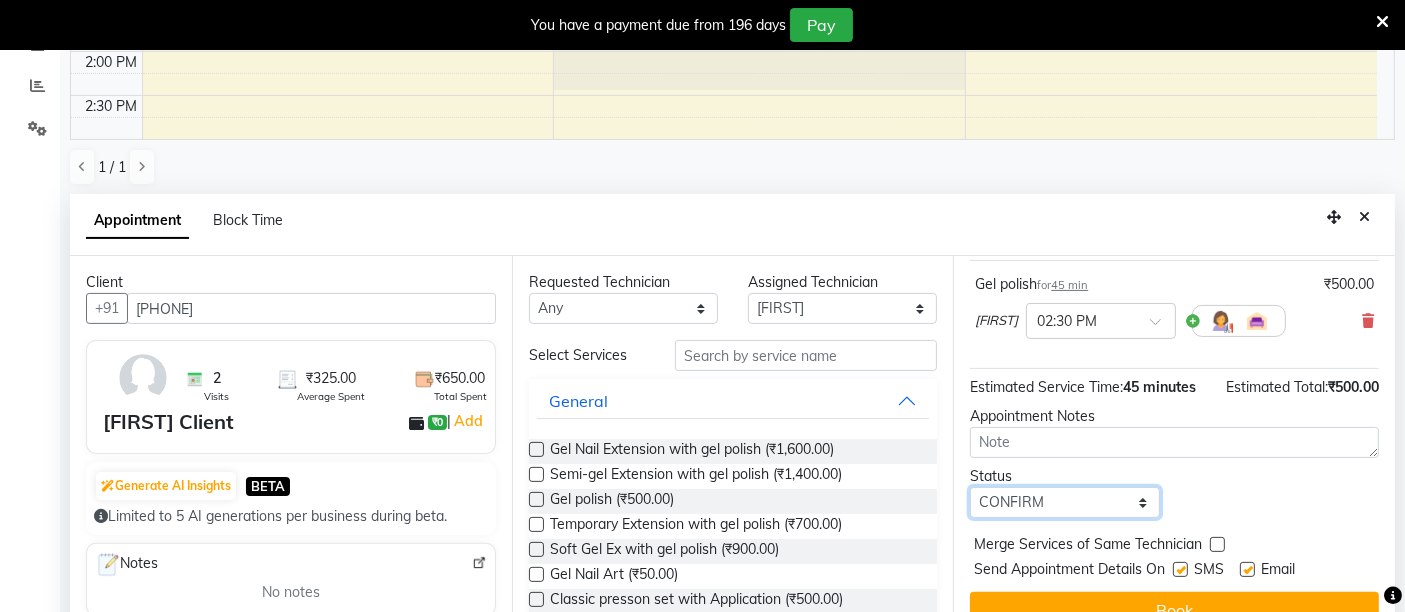 click on "Select TENTATIVE CONFIRM CHECK-IN UPCOMING" at bounding box center (1064, 502) 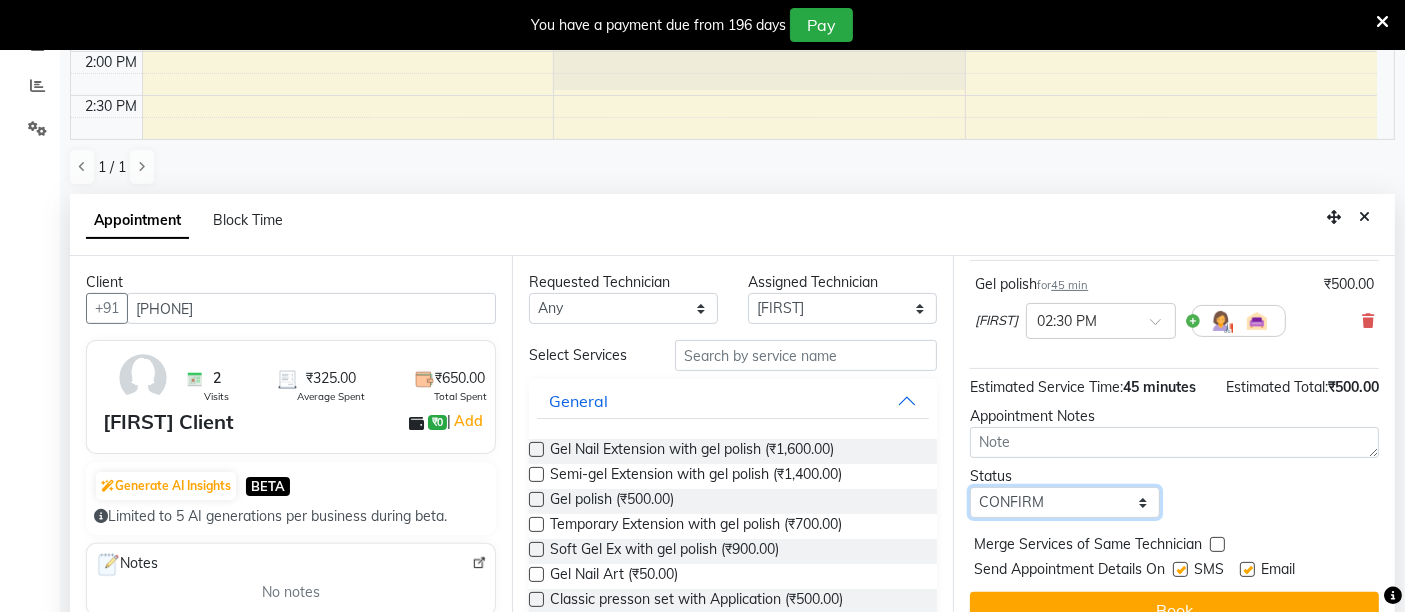 scroll, scrollTop: 158, scrollLeft: 0, axis: vertical 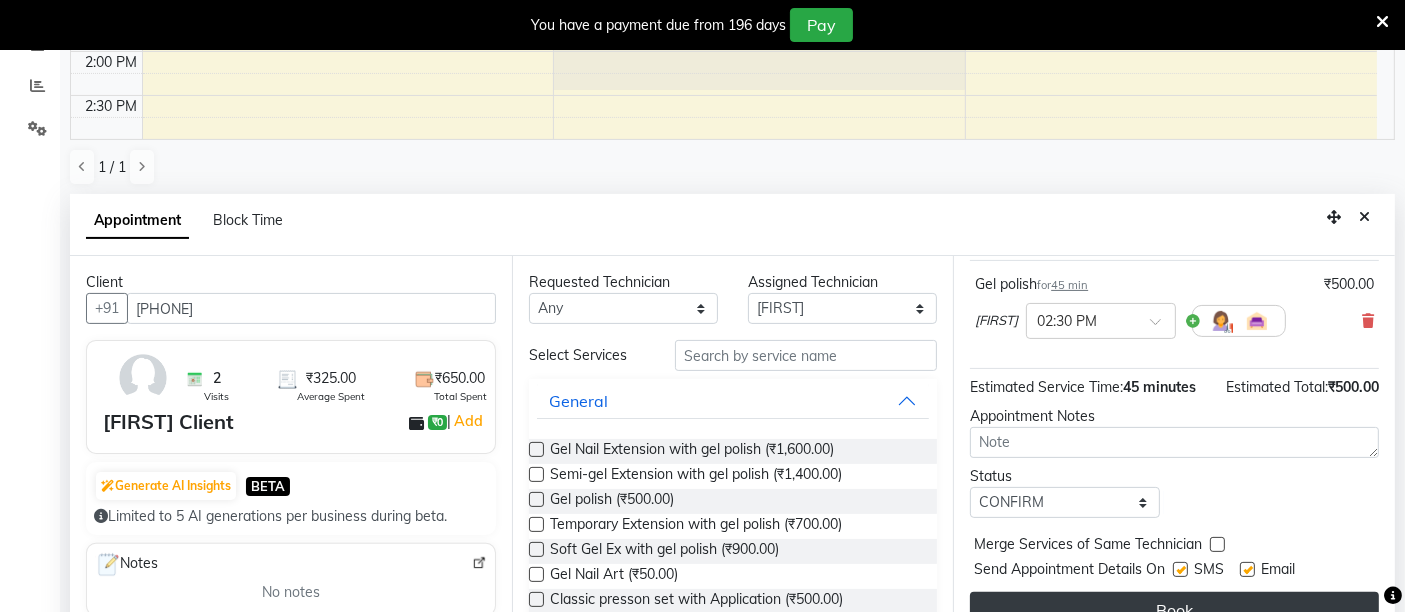click on "Book" at bounding box center [1174, 610] 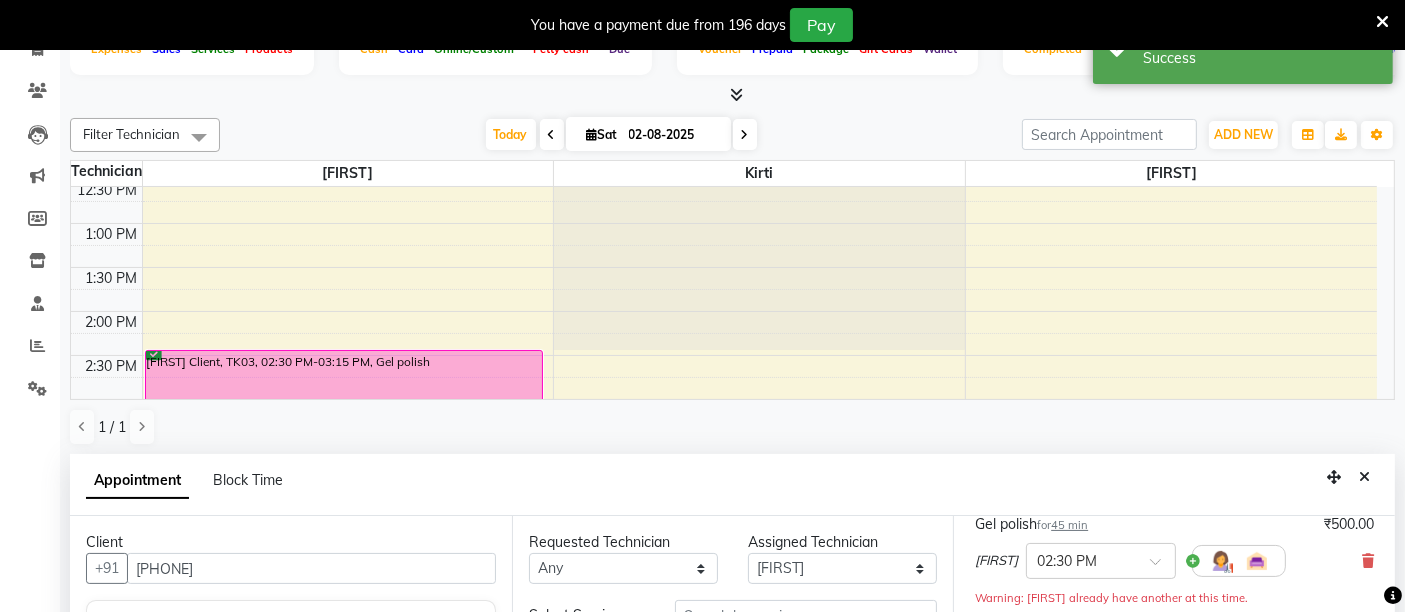 scroll, scrollTop: 150, scrollLeft: 0, axis: vertical 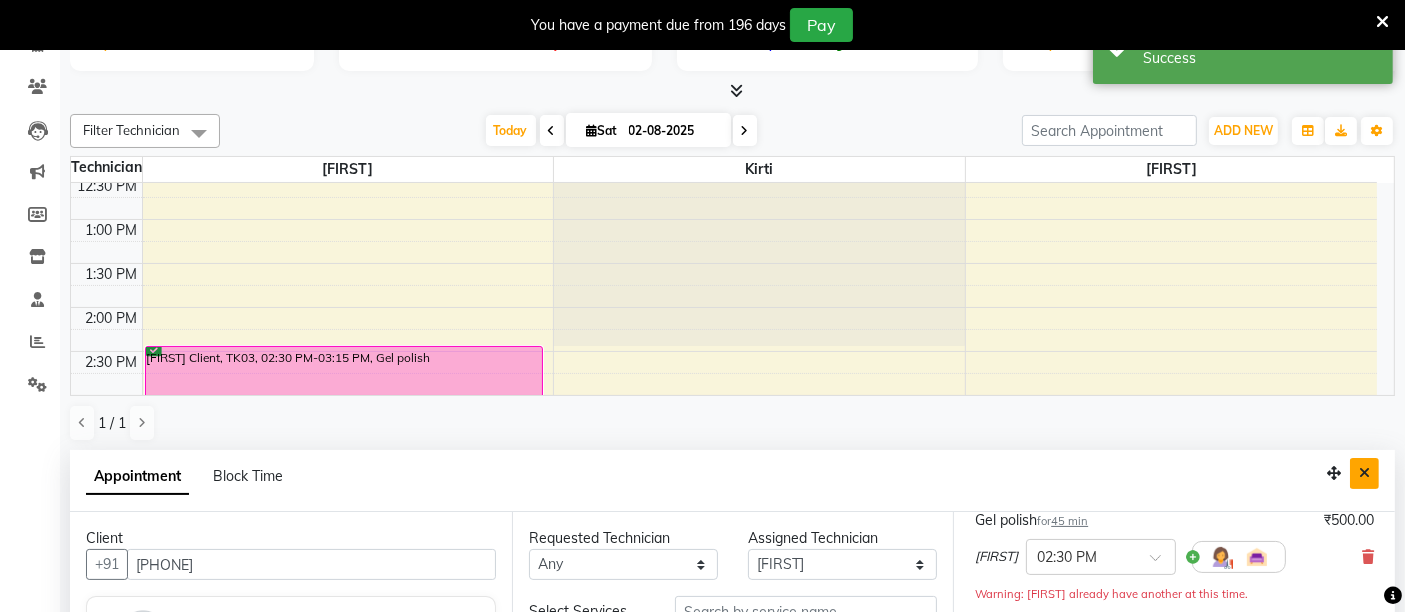 click at bounding box center [1364, 473] 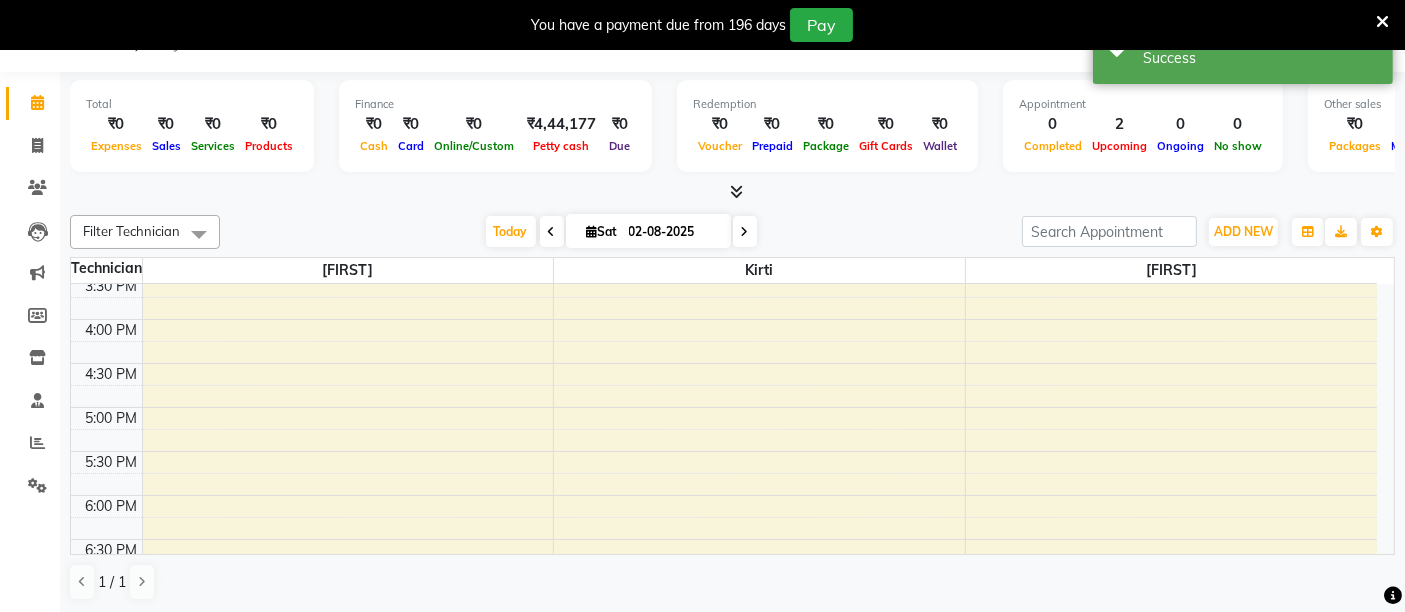 scroll, scrollTop: 581, scrollLeft: 0, axis: vertical 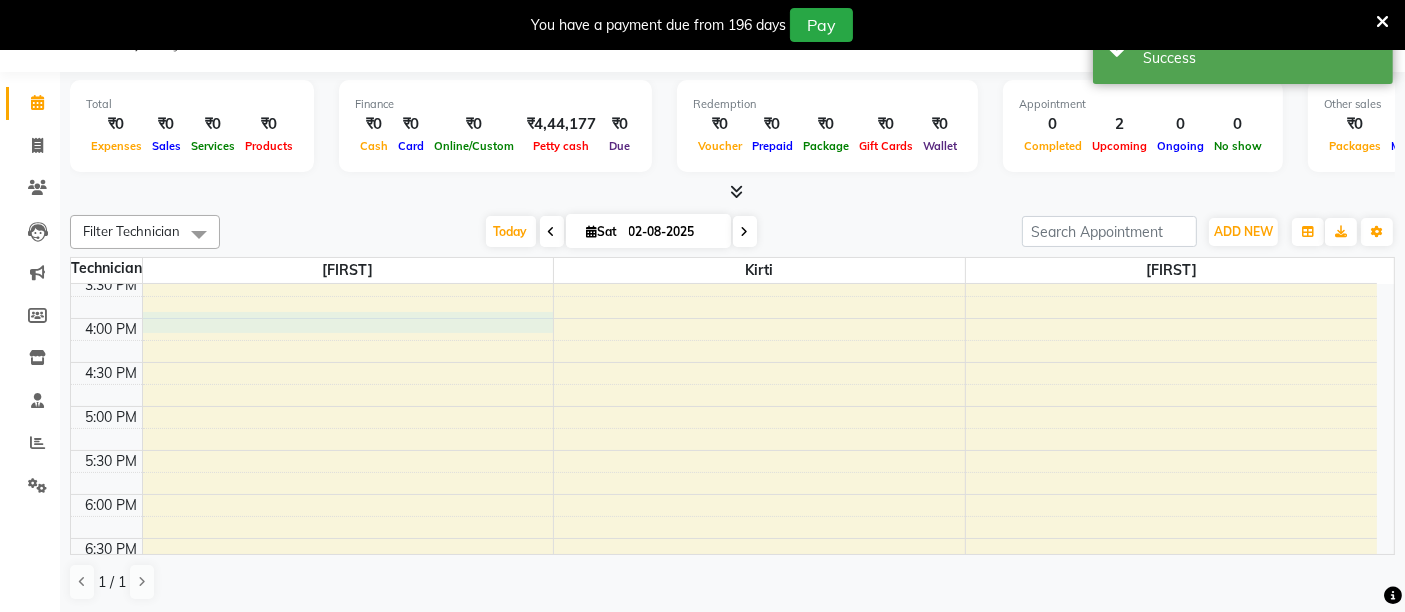 click at bounding box center (759, 351) 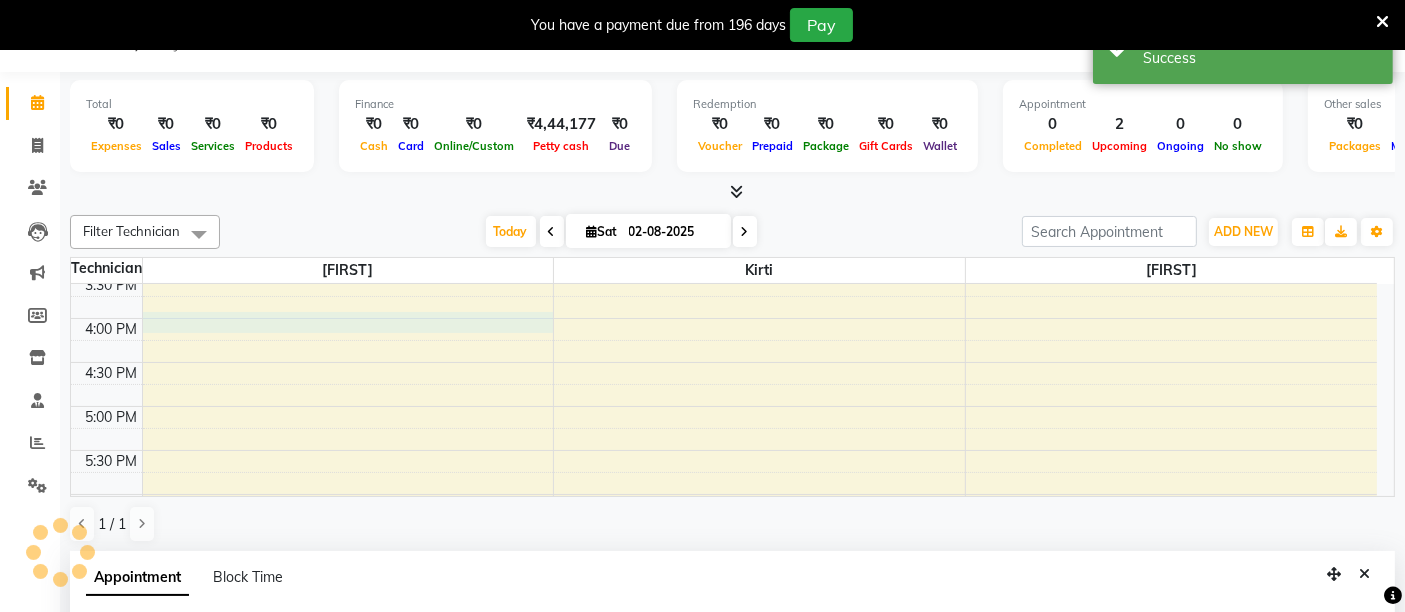 select on "59814" 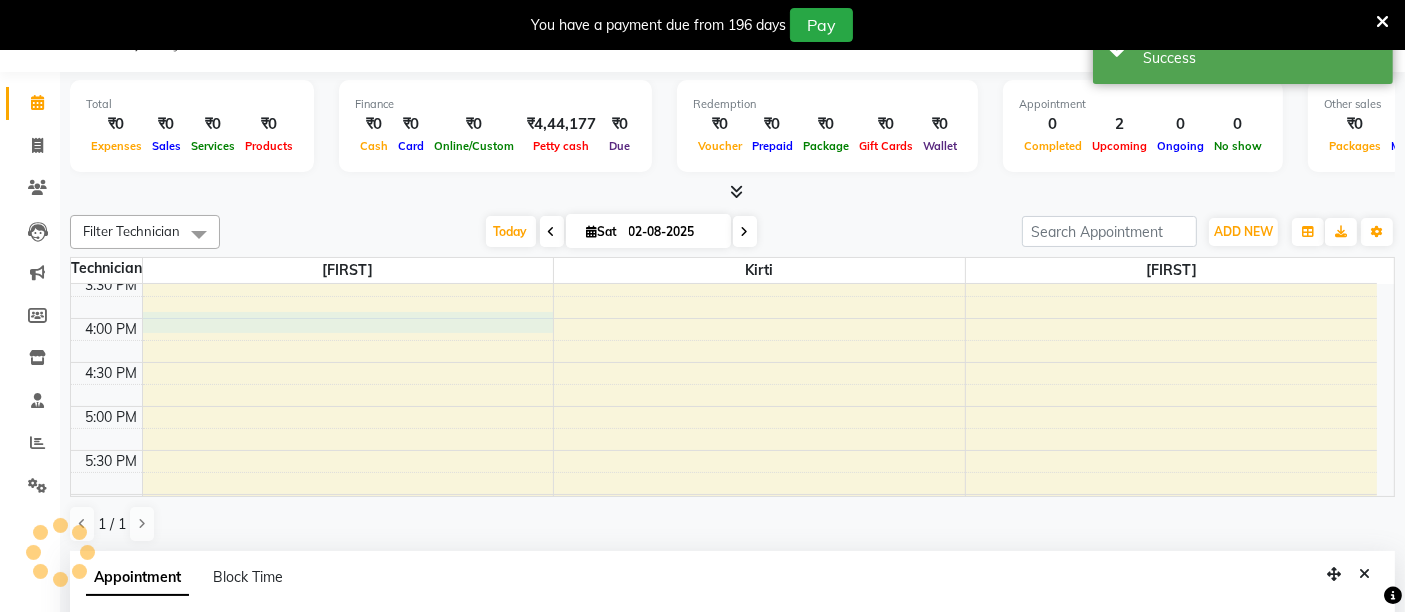 select on "960" 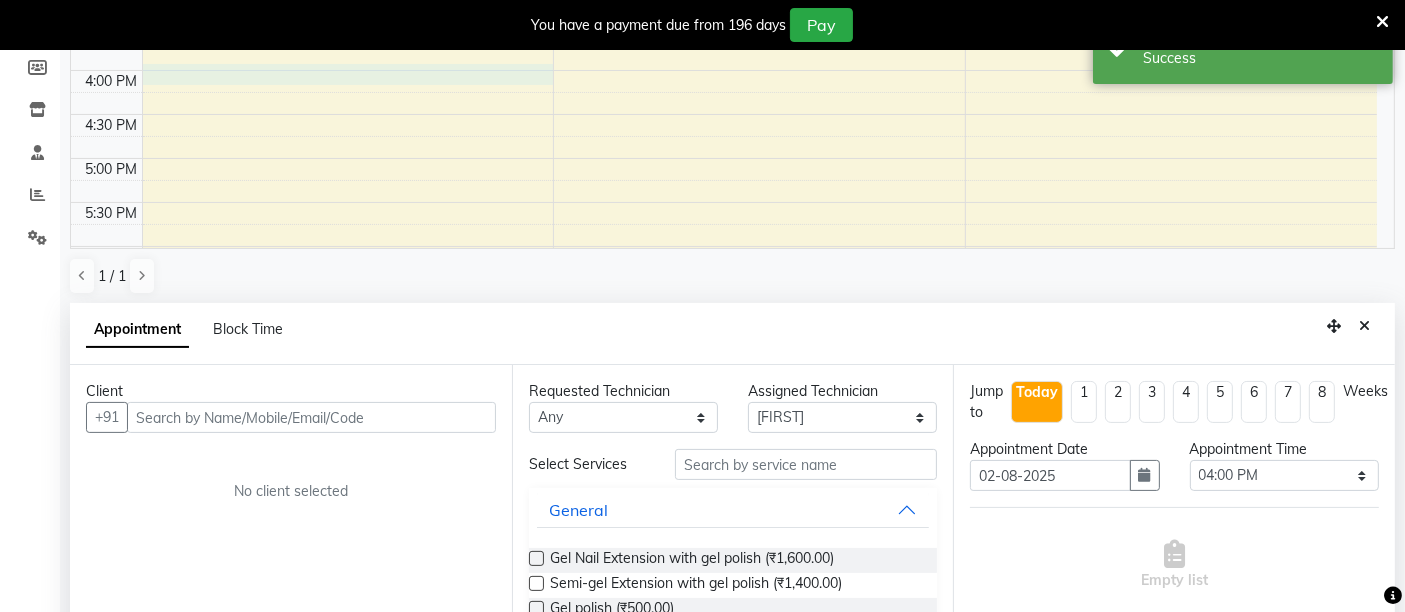 scroll, scrollTop: 406, scrollLeft: 0, axis: vertical 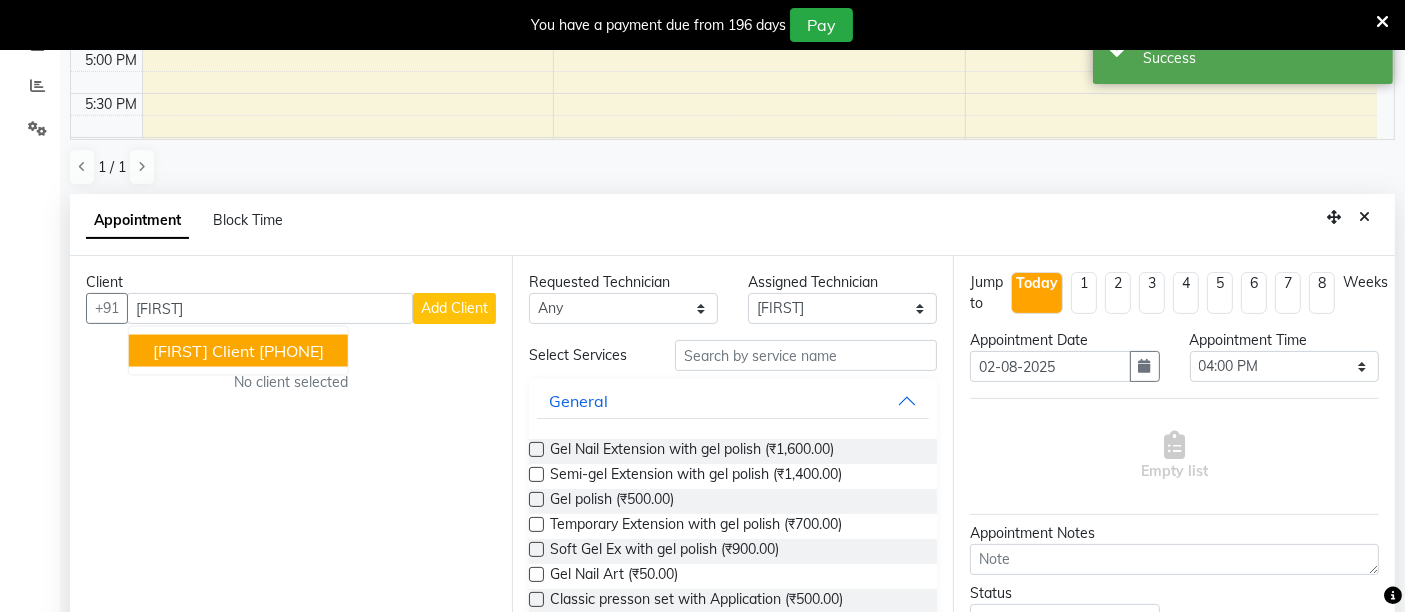 click on "[PHONE]" at bounding box center [291, 351] 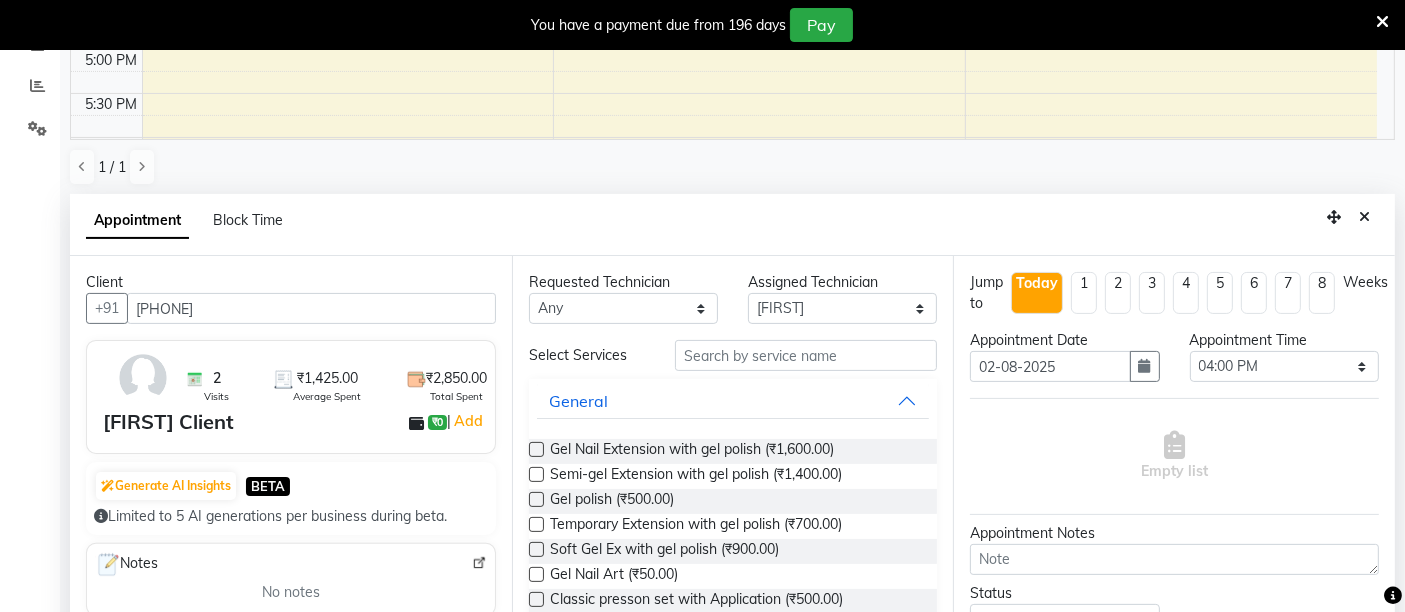 type on "[PHONE]" 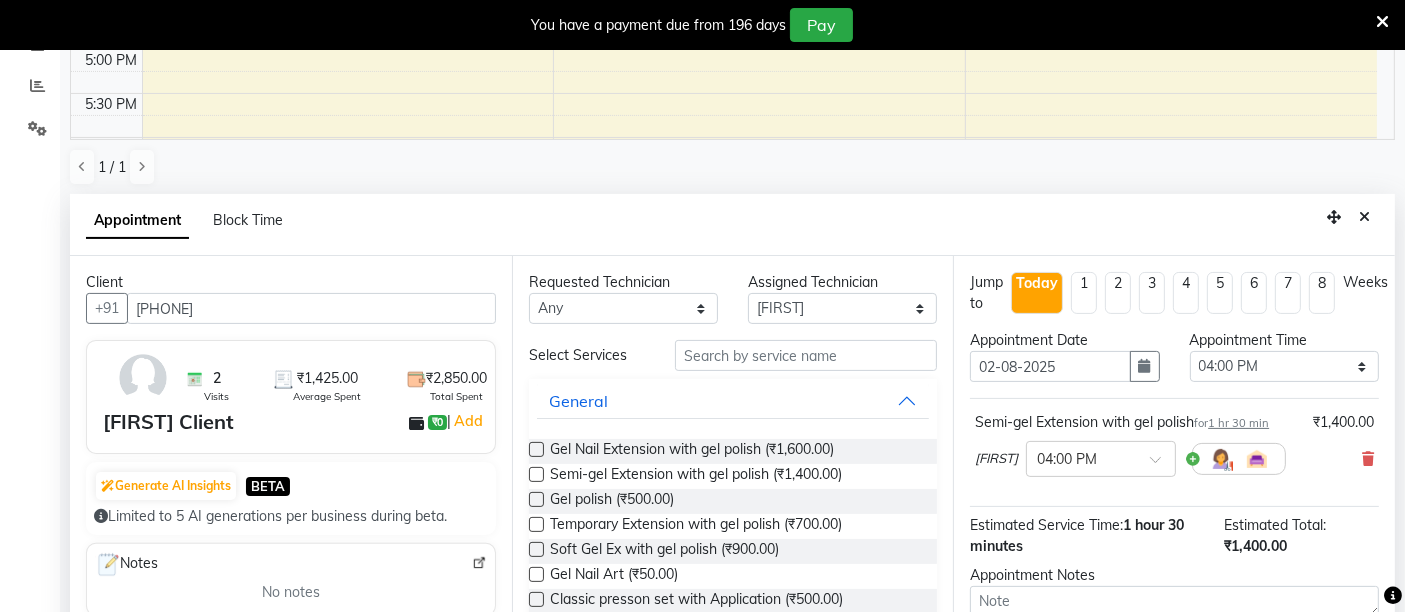click at bounding box center [536, 474] 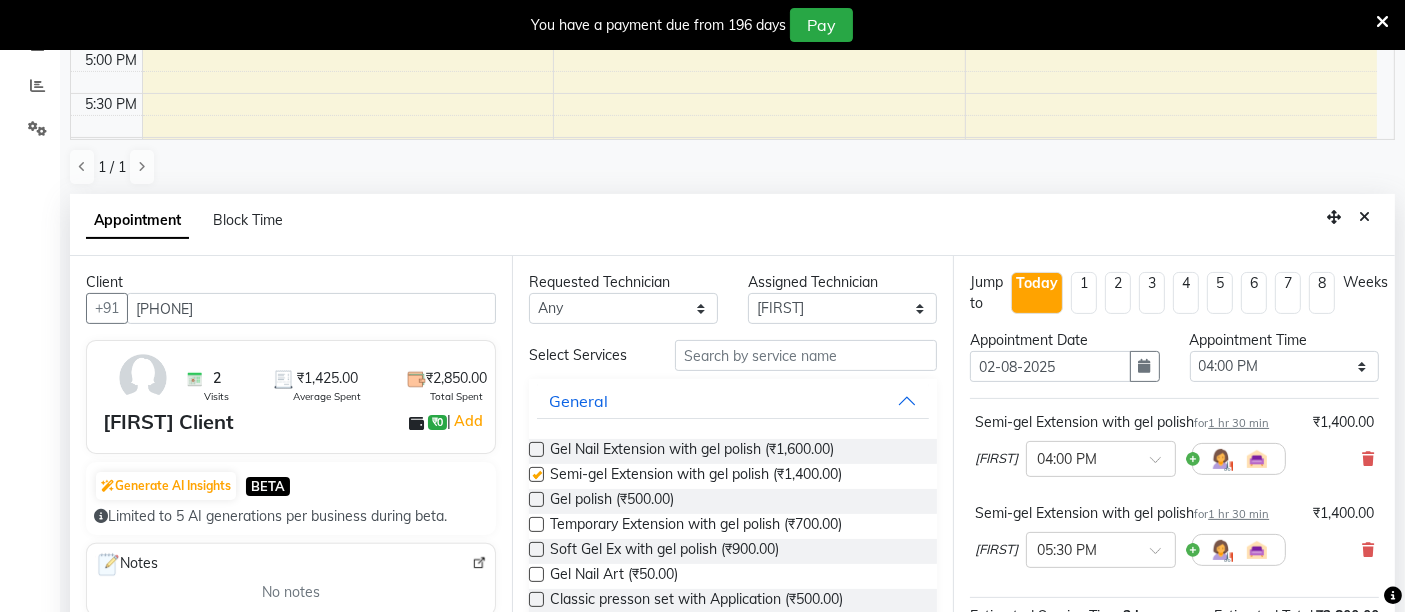 checkbox on "false" 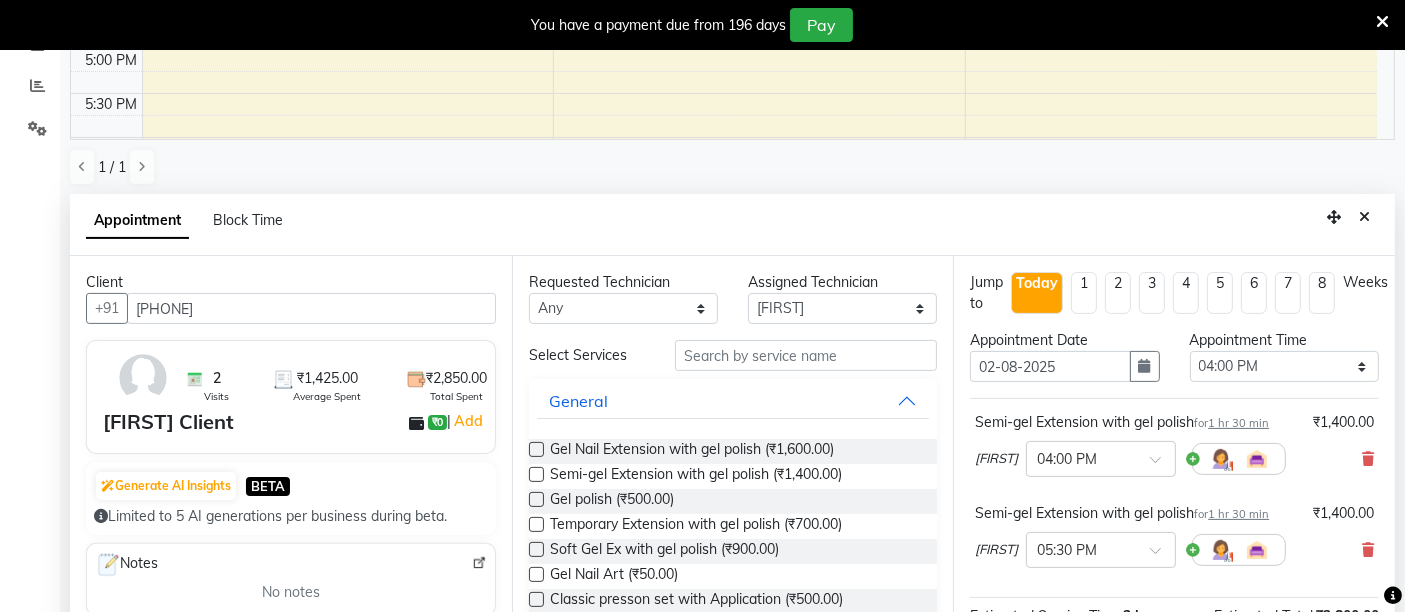 click at bounding box center [536, 499] 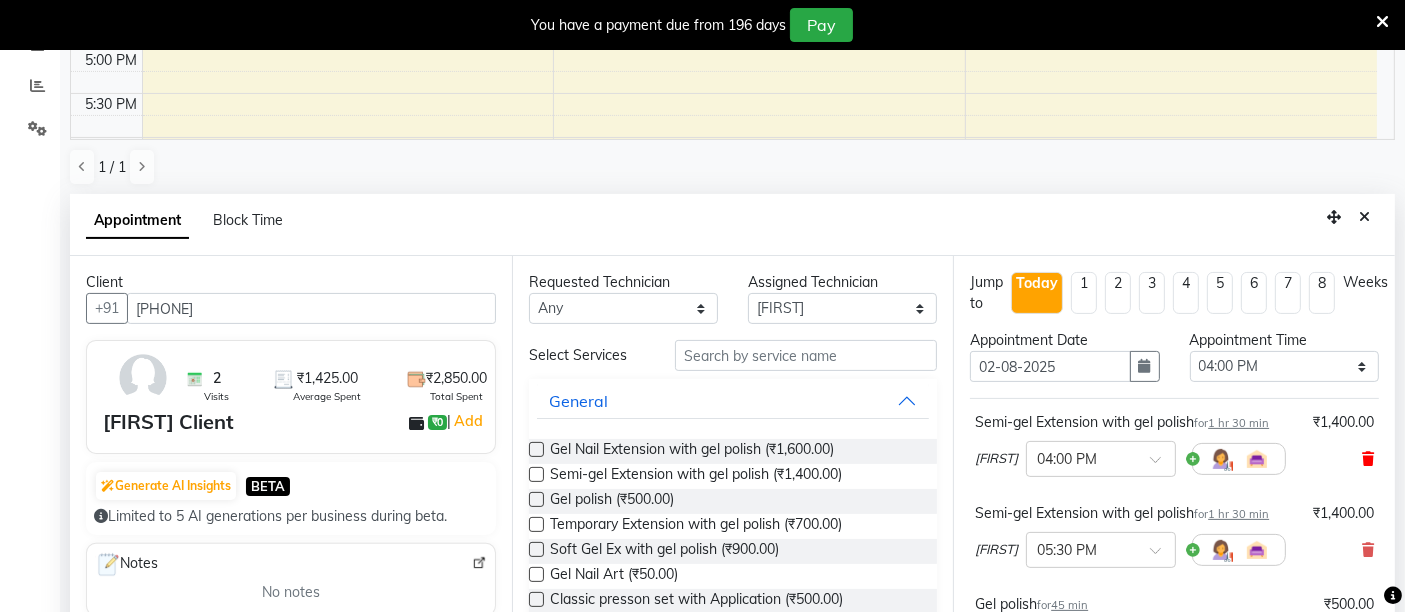 click at bounding box center (1368, 459) 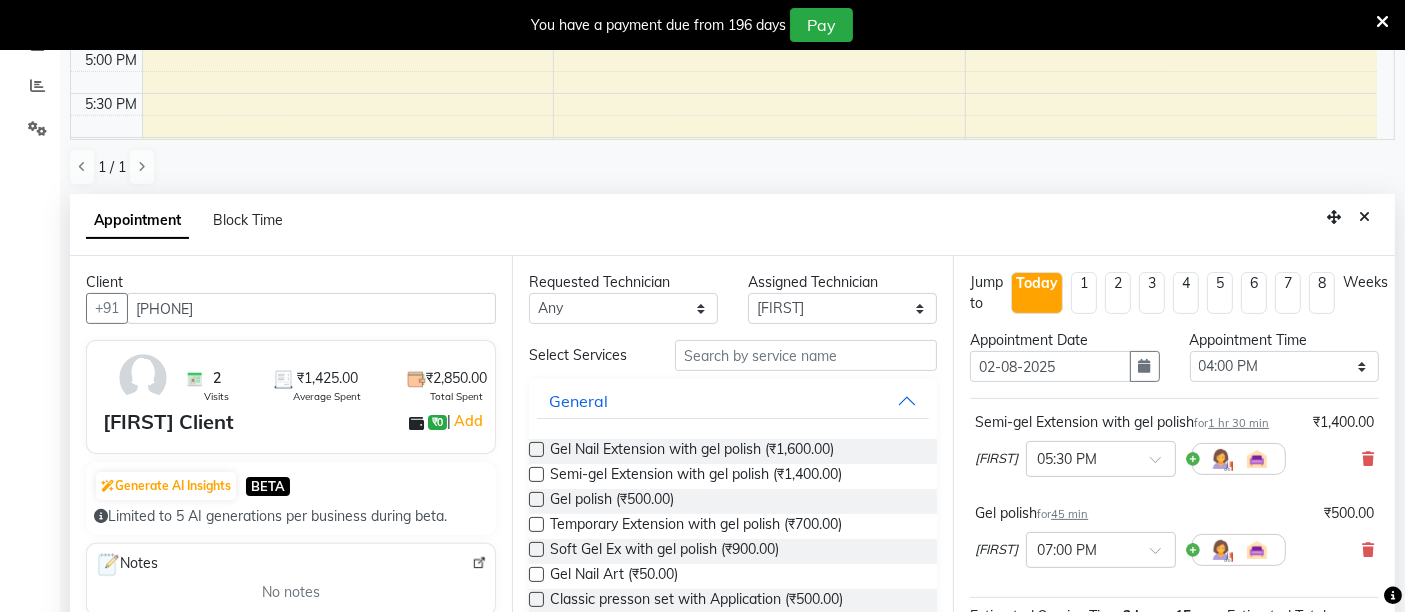 click at bounding box center [1368, 459] 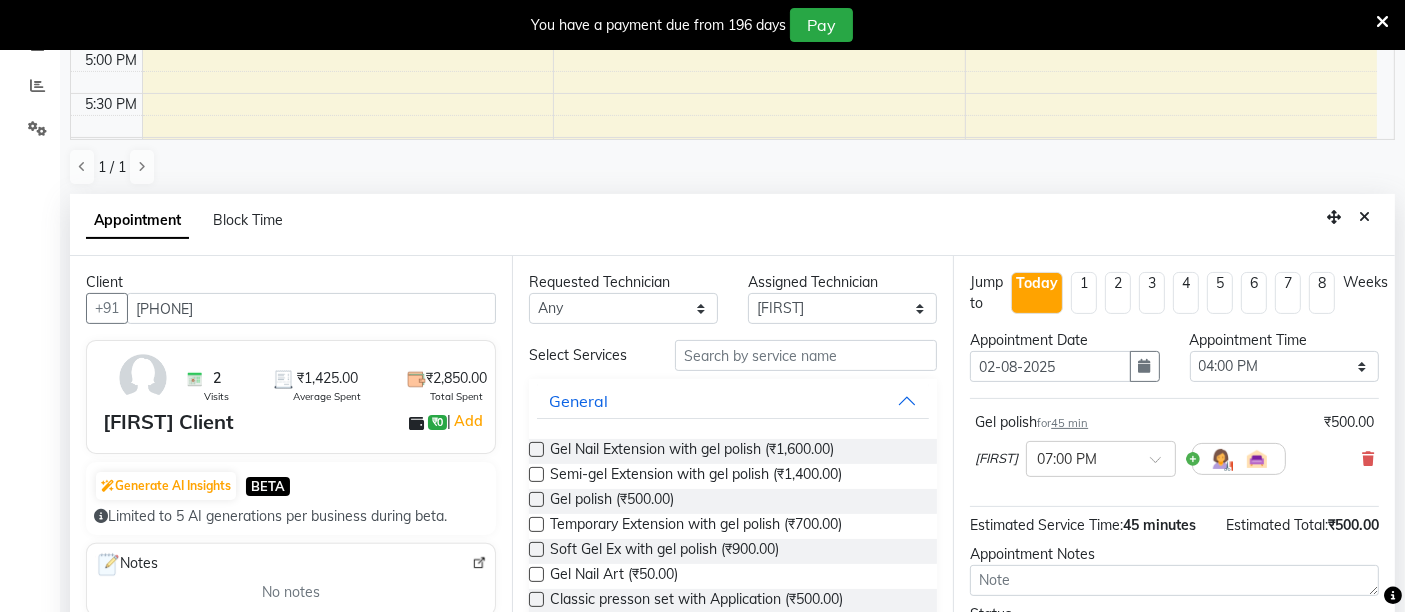 click at bounding box center [1368, 459] 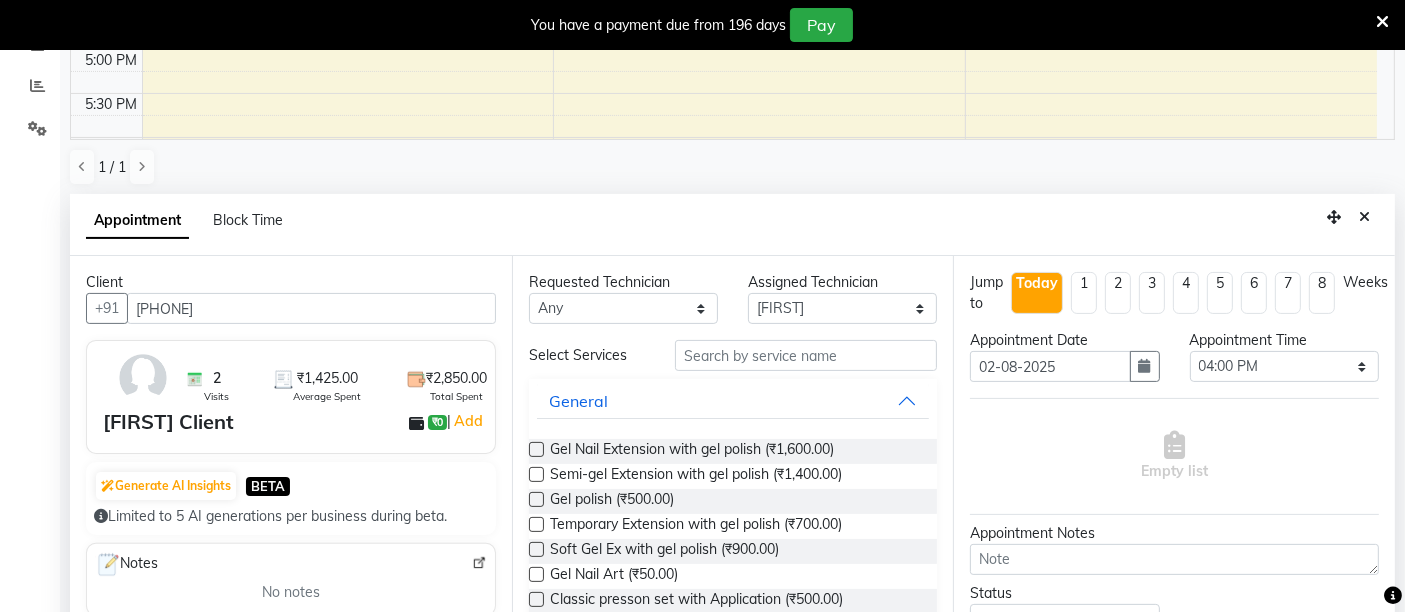 click at bounding box center (536, 499) 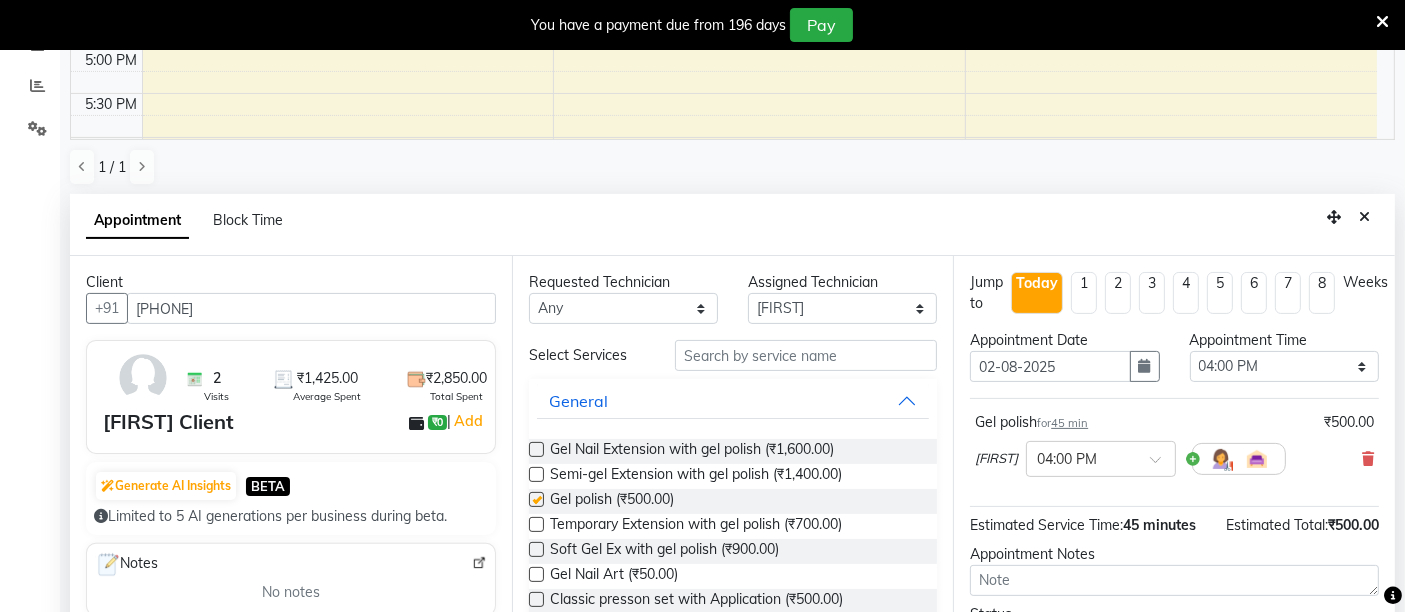 checkbox on "false" 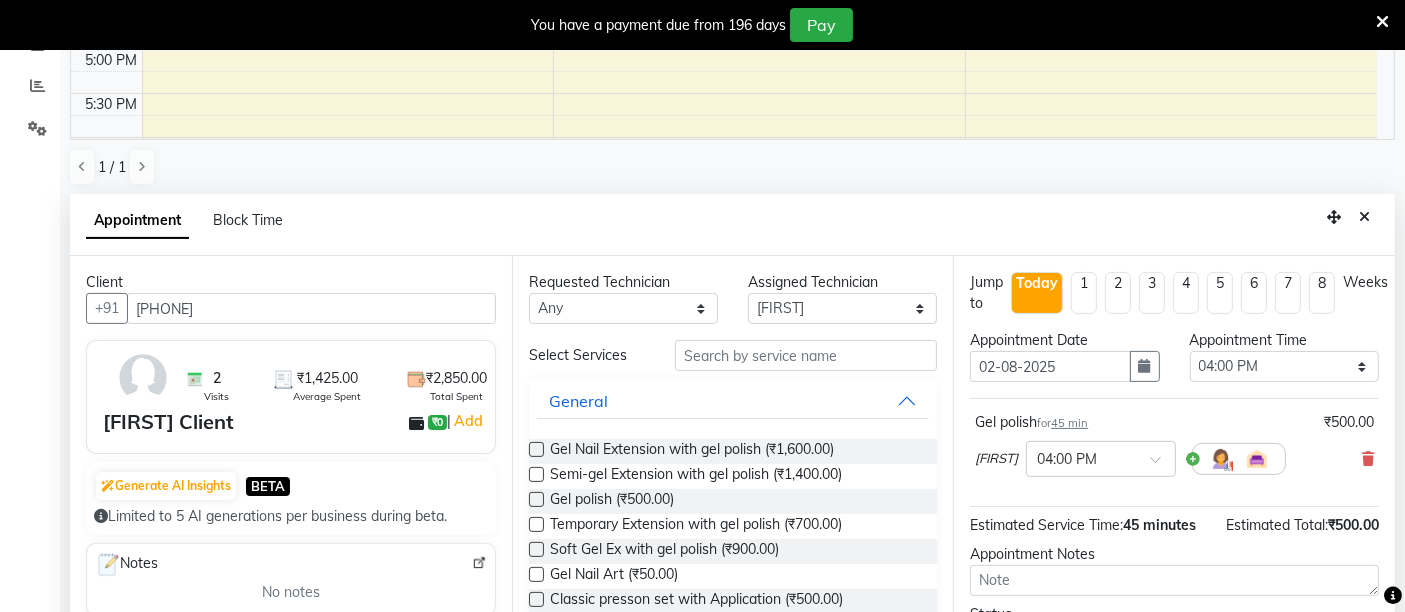 scroll, scrollTop: 158, scrollLeft: 0, axis: vertical 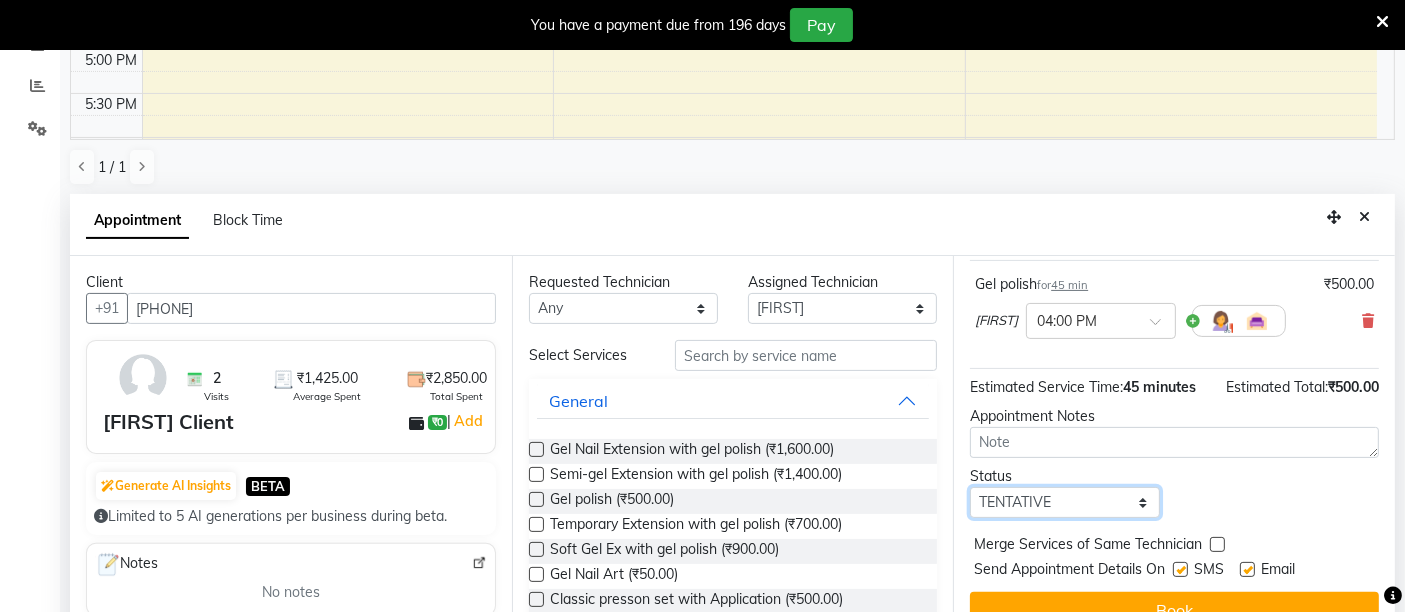 click on "Select TENTATIVE CONFIRM CHECK-IN UPCOMING" at bounding box center [1064, 502] 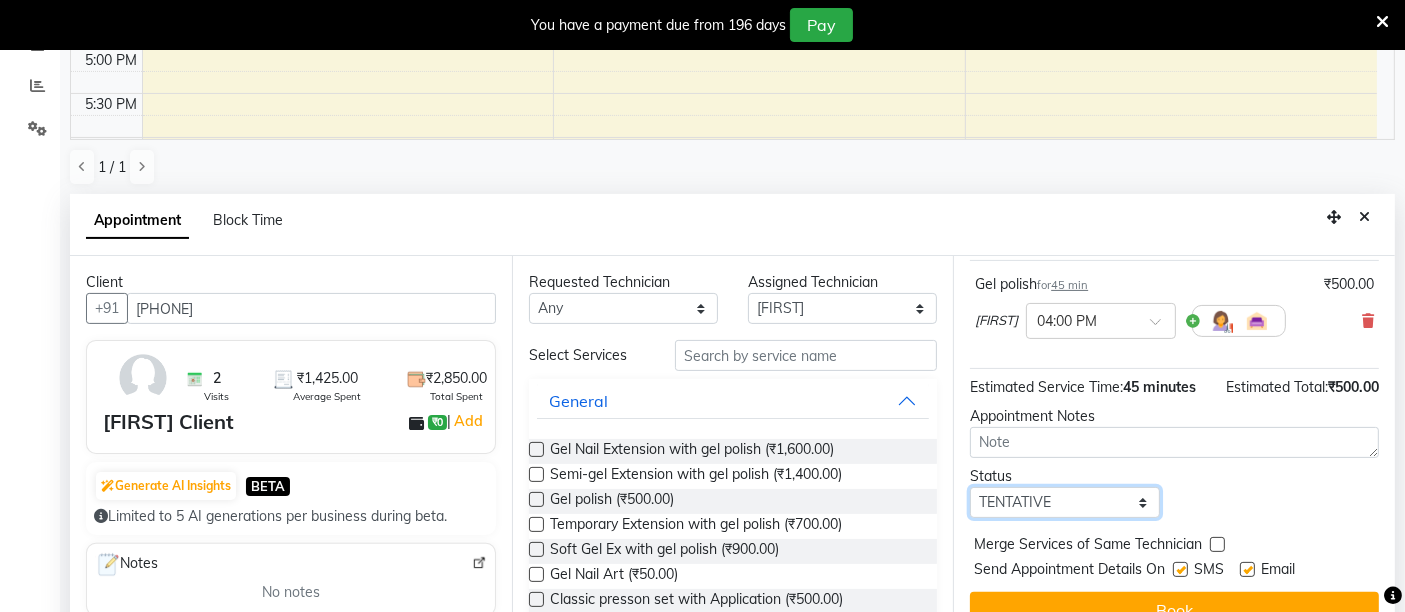 select on "confirm booking" 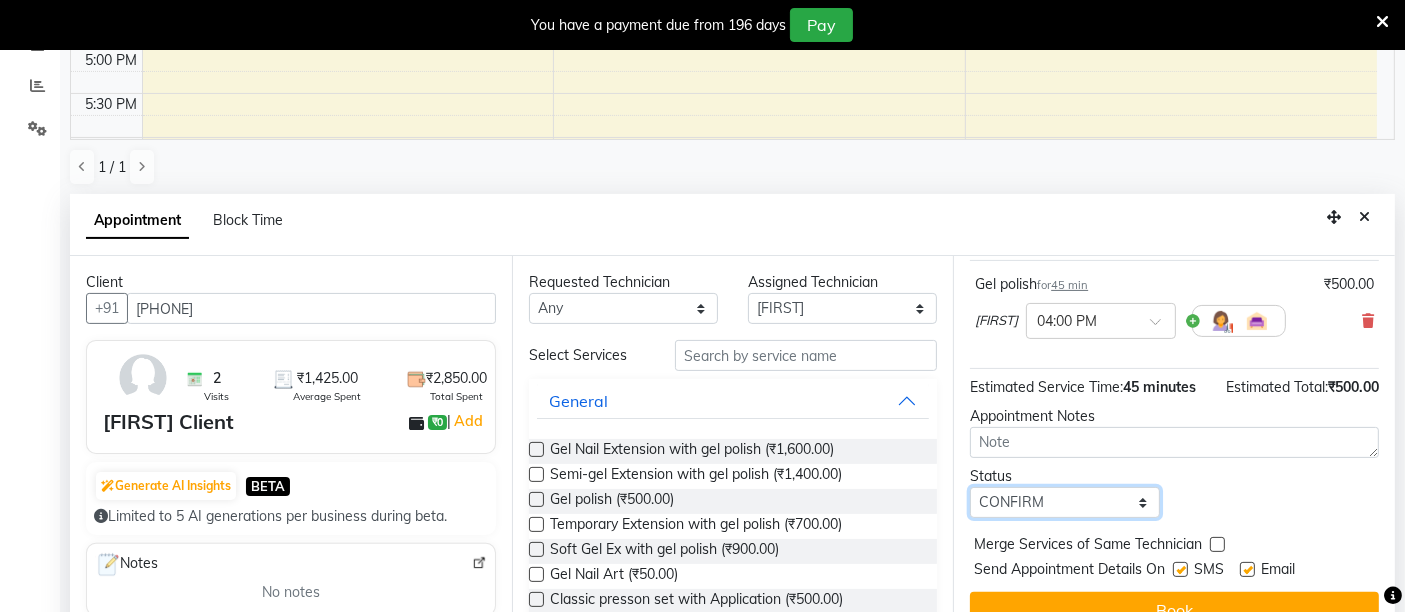 click on "Select TENTATIVE CONFIRM CHECK-IN UPCOMING" at bounding box center [1064, 502] 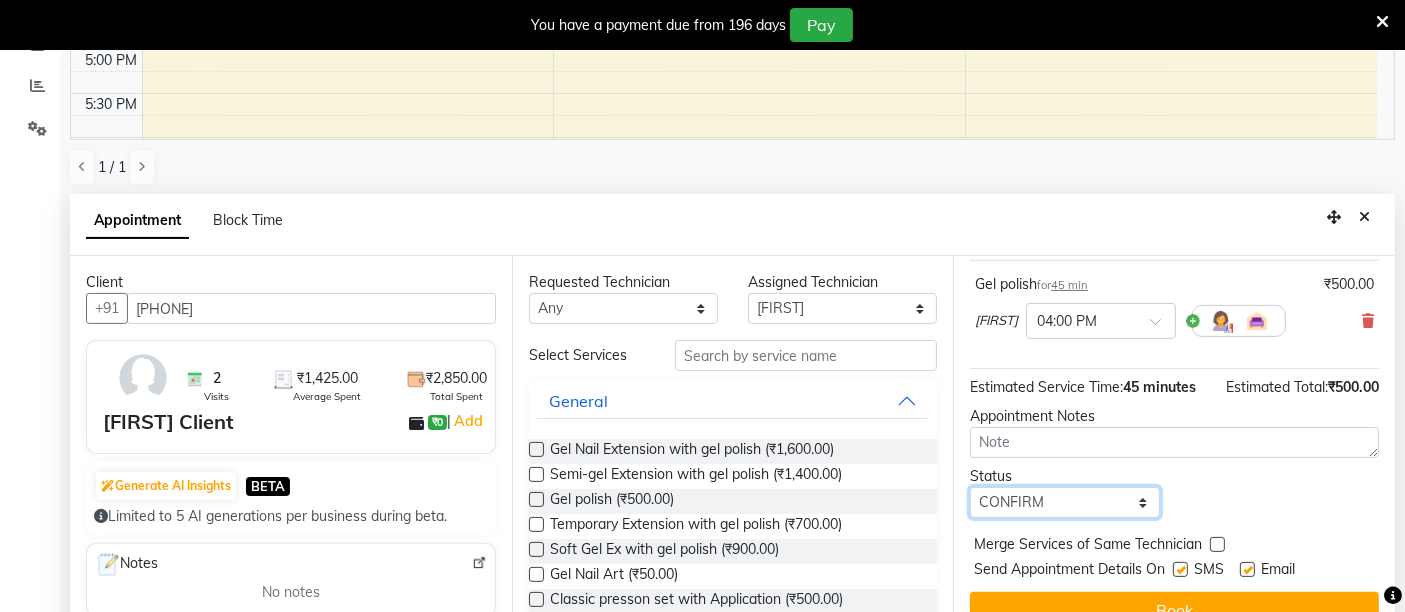 scroll, scrollTop: 441, scrollLeft: 0, axis: vertical 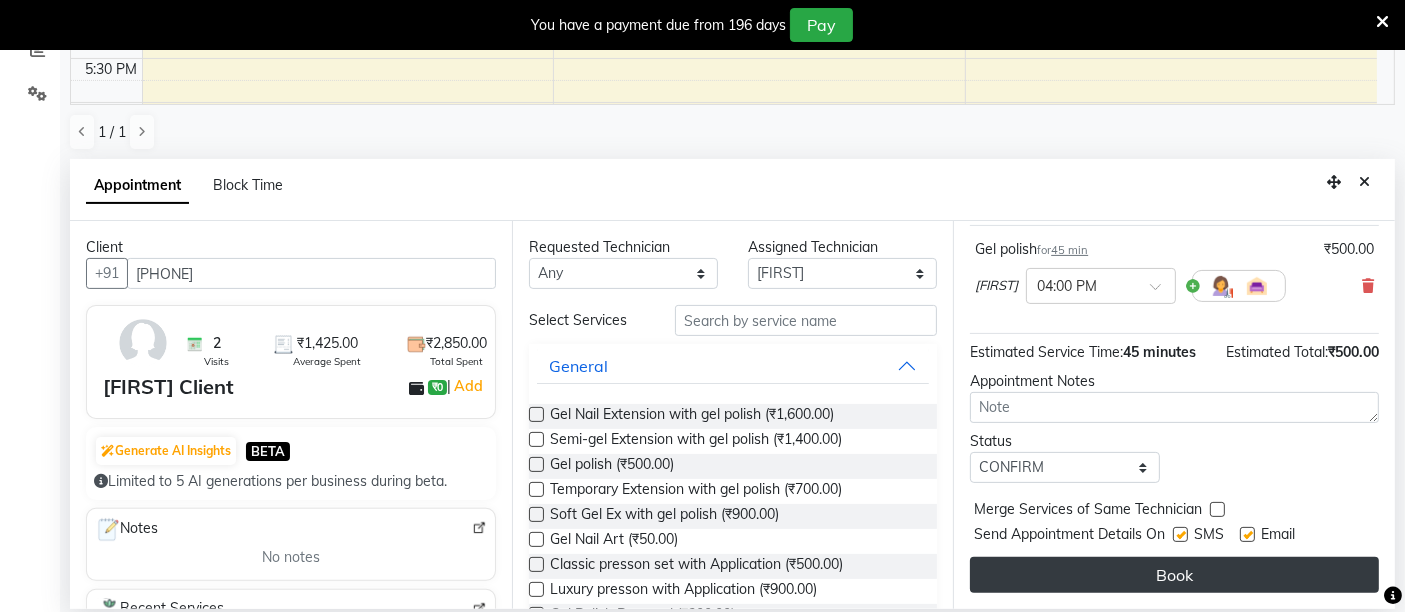 click on "Book" at bounding box center [1174, 575] 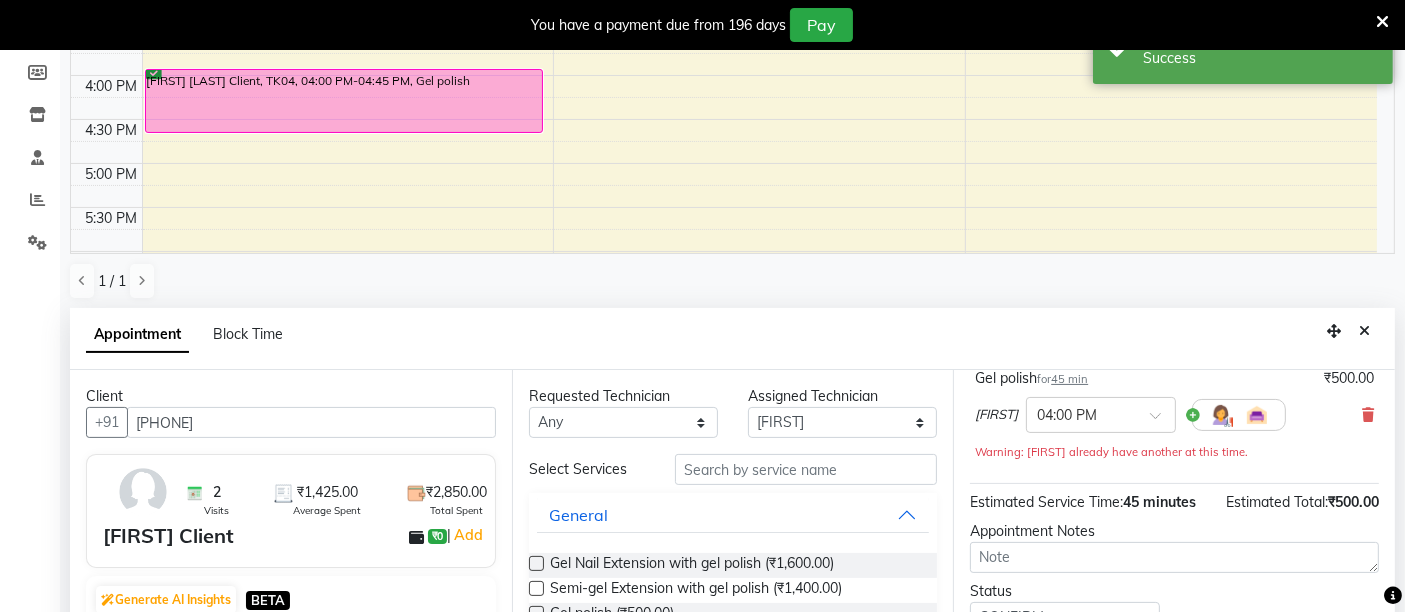 scroll, scrollTop: 297, scrollLeft: 0, axis: vertical 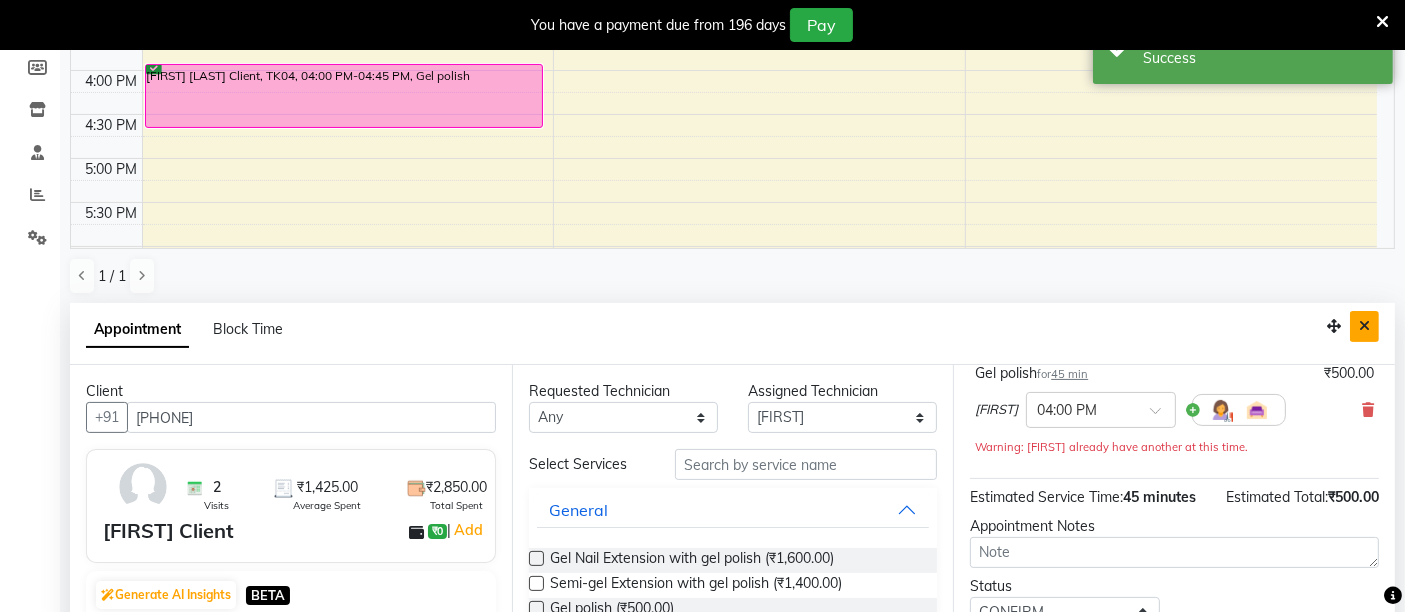 click at bounding box center [1364, 326] 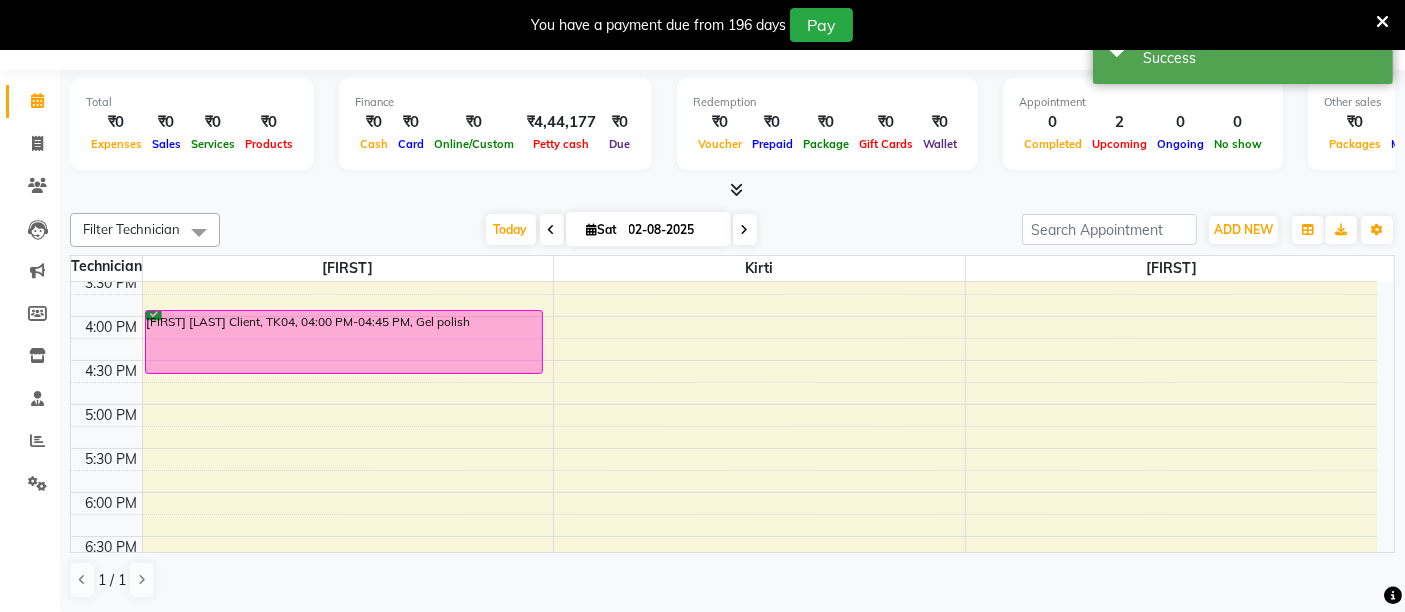 scroll, scrollTop: 49, scrollLeft: 0, axis: vertical 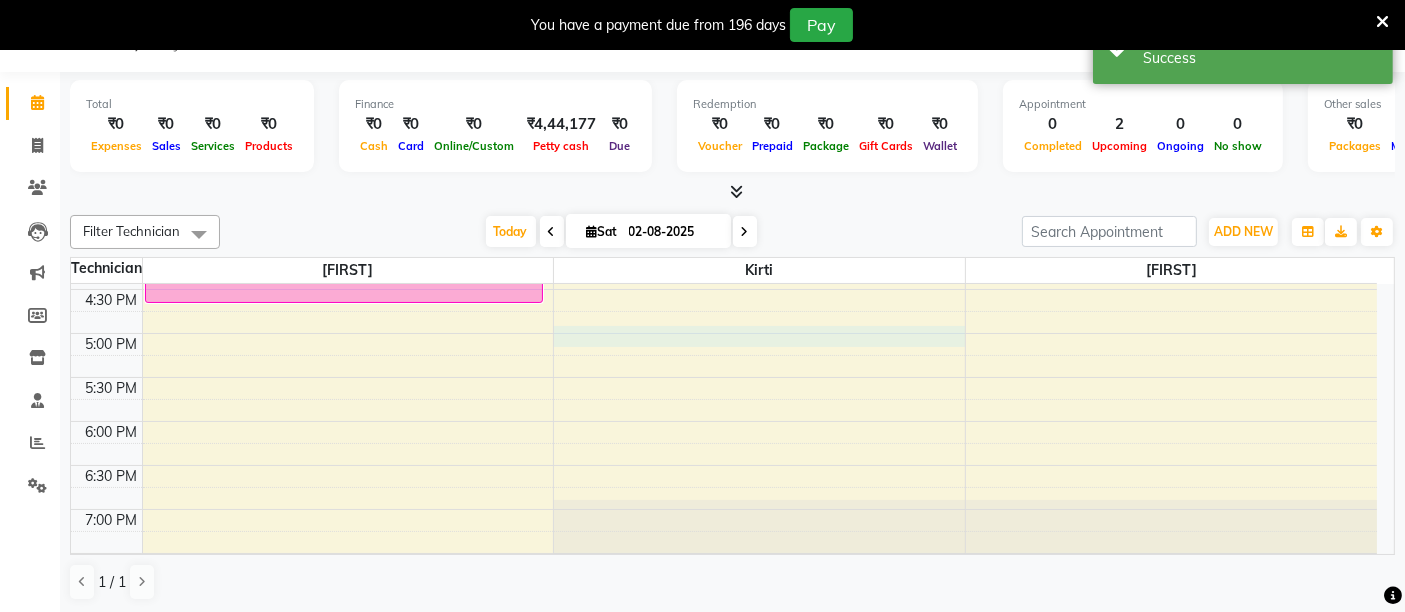 select on "[NUMBER]" 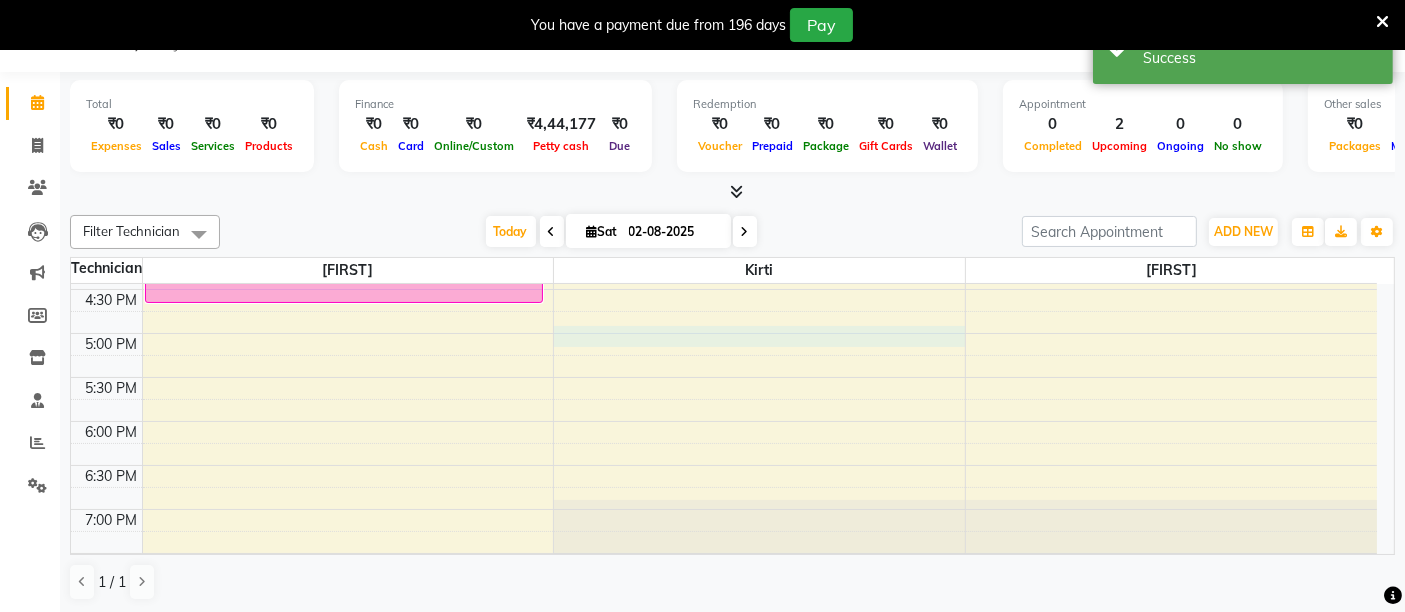 select on "1020" 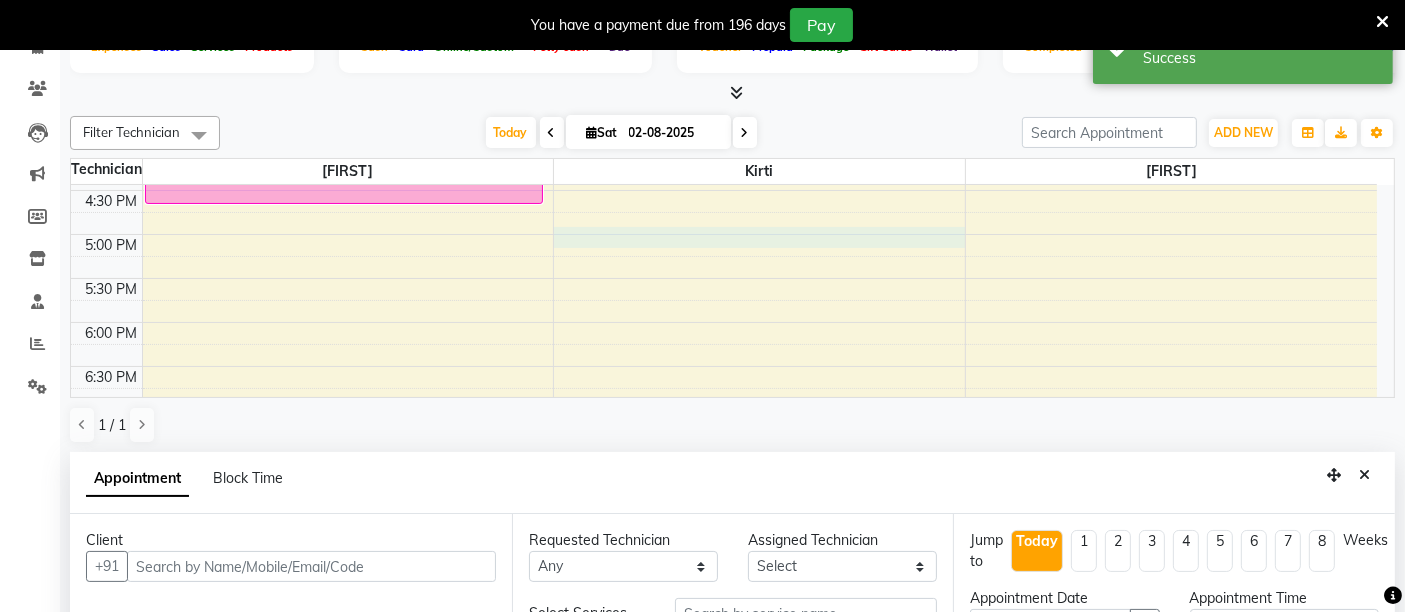 scroll, scrollTop: 406, scrollLeft: 0, axis: vertical 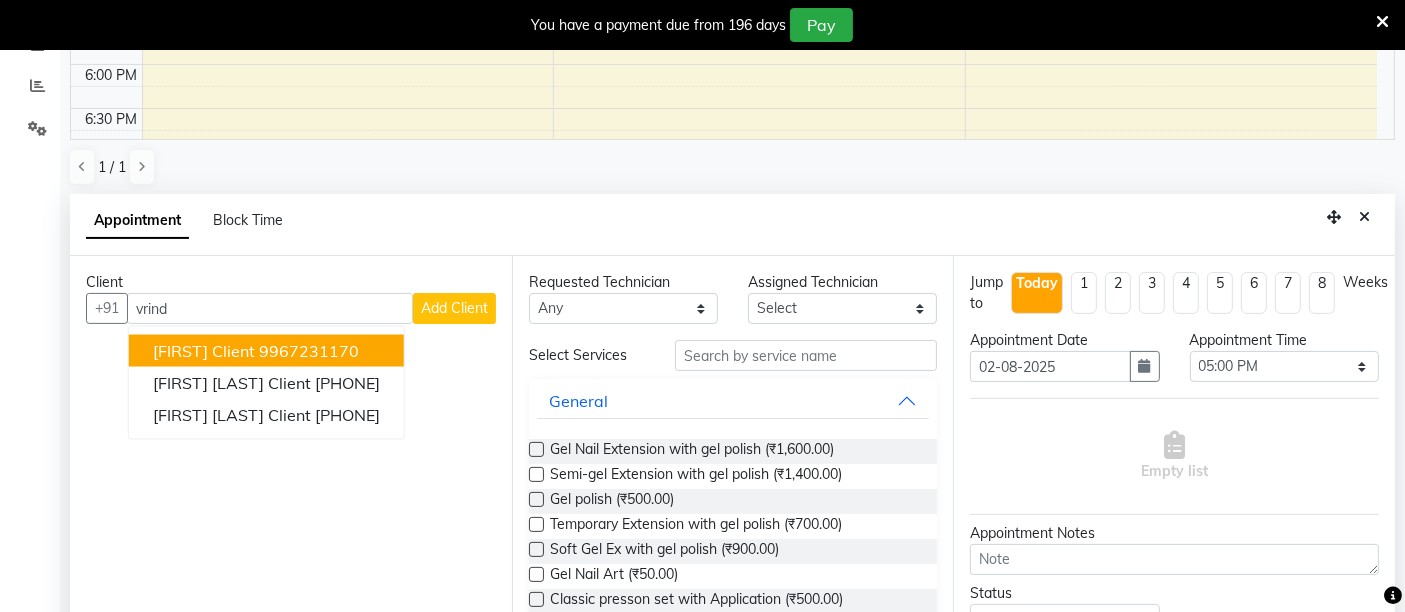 click on "[FIRST] Client  [PHONE]" at bounding box center [266, 351] 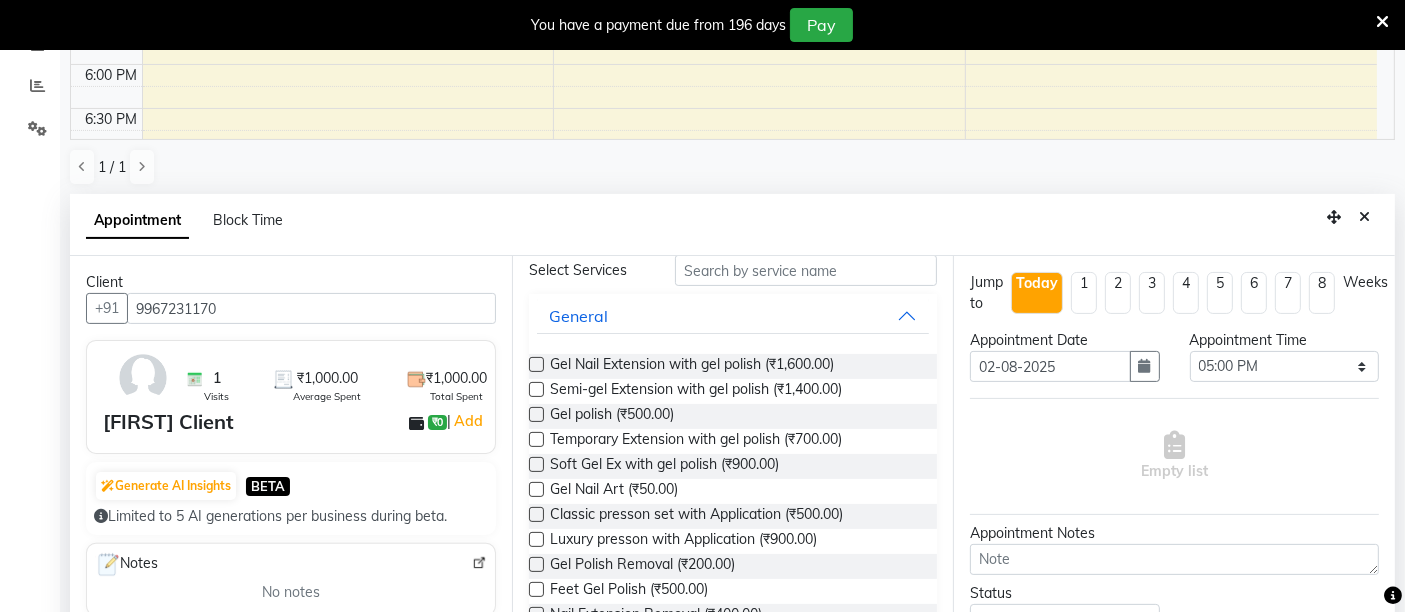 scroll, scrollTop: 88, scrollLeft: 0, axis: vertical 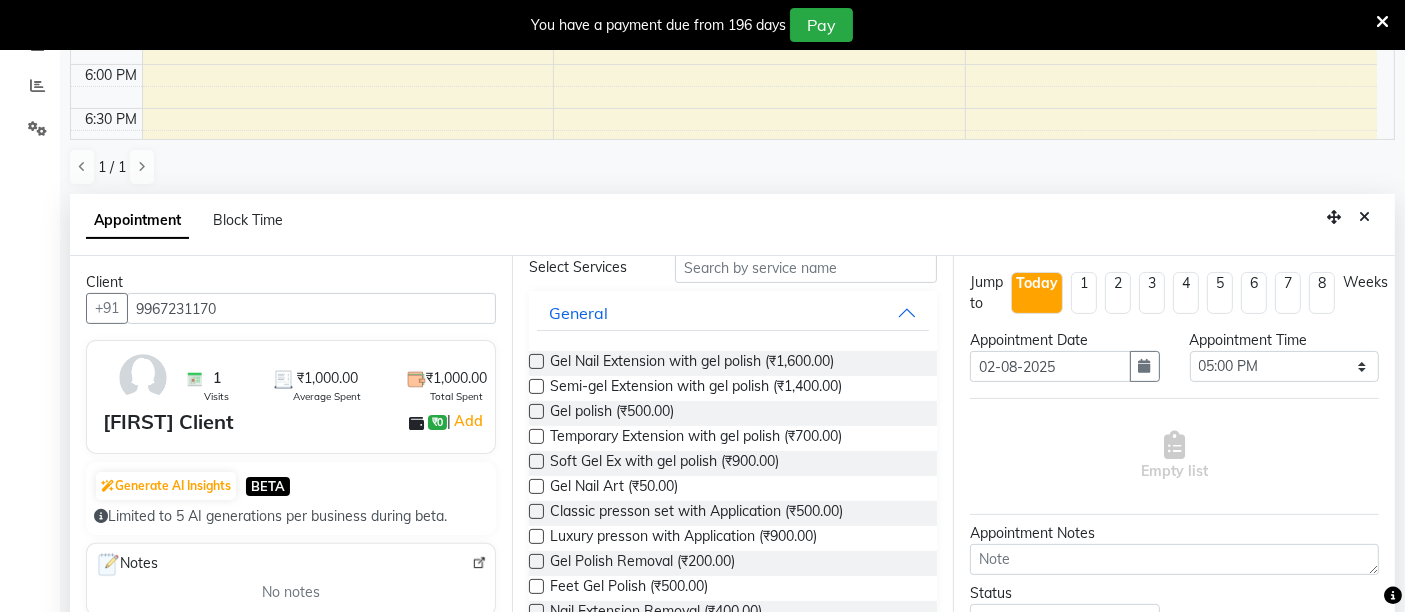 type on "9967231170" 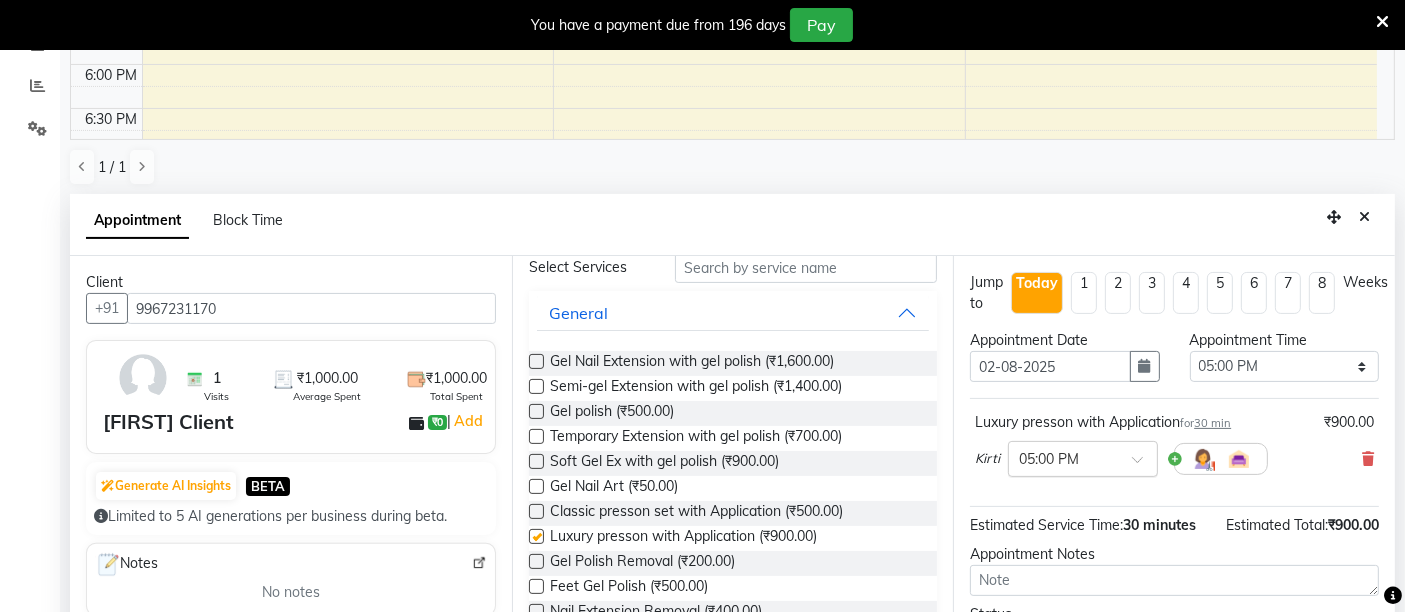 checkbox on "false" 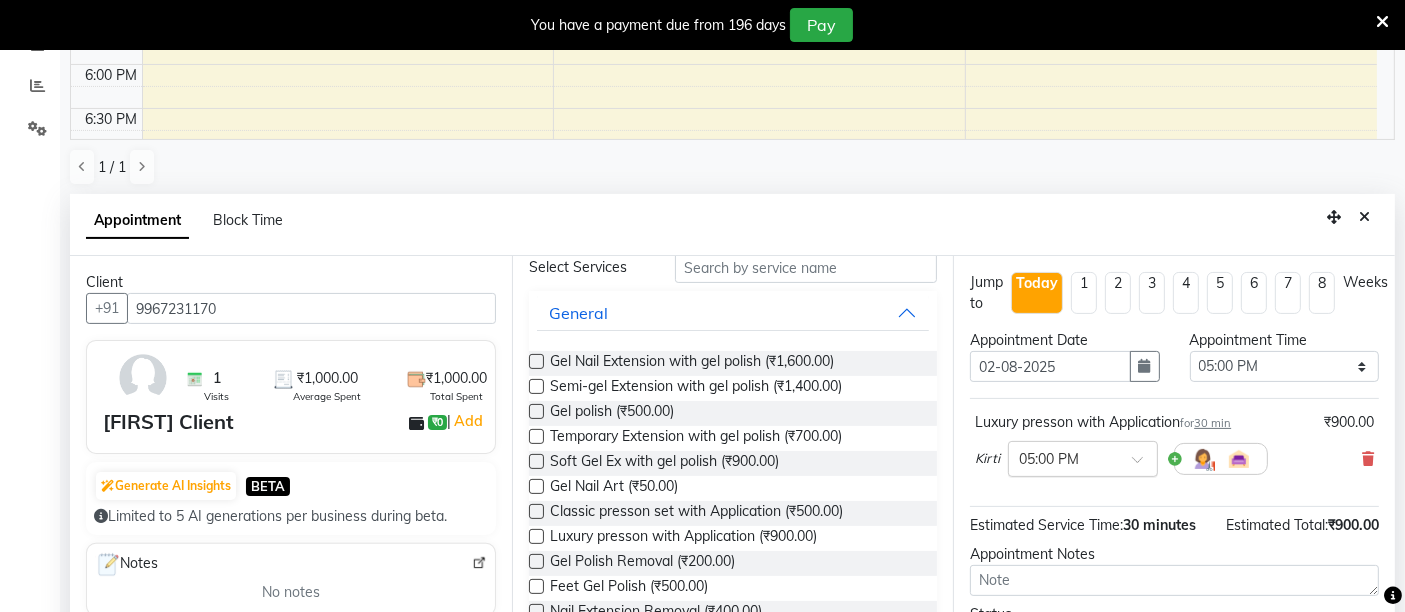 scroll, scrollTop: 158, scrollLeft: 0, axis: vertical 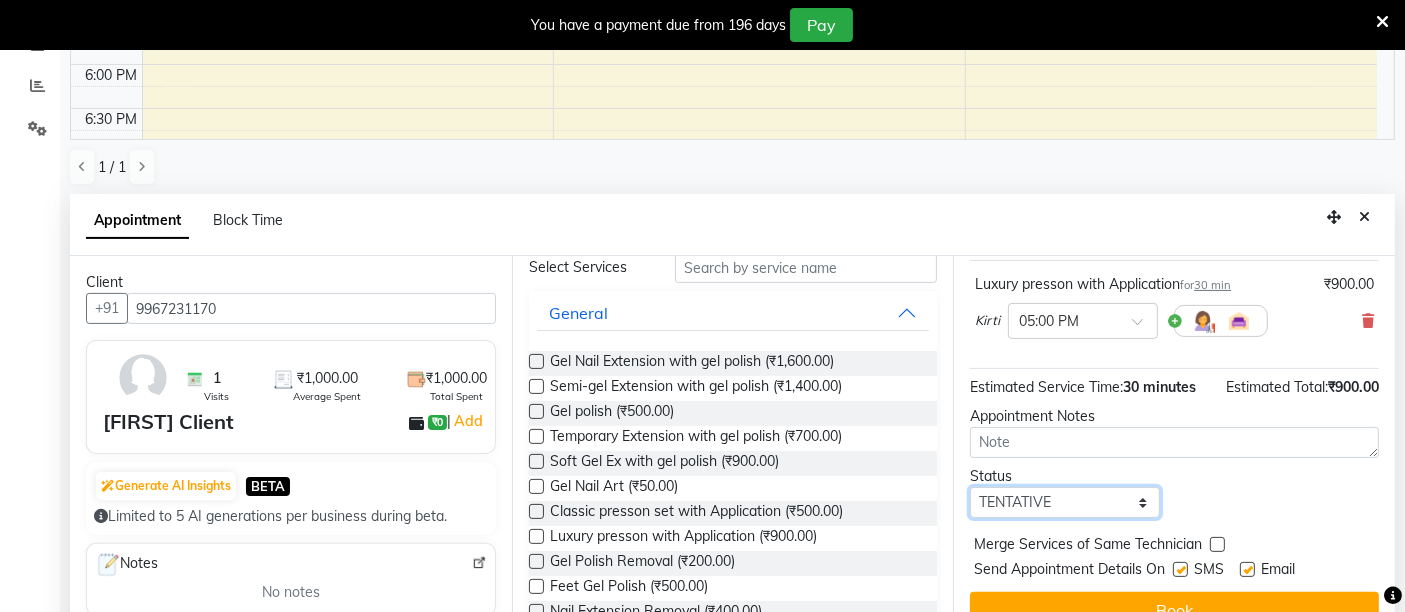 click on "Select TENTATIVE CONFIRM CHECK-IN UPCOMING" at bounding box center (1064, 502) 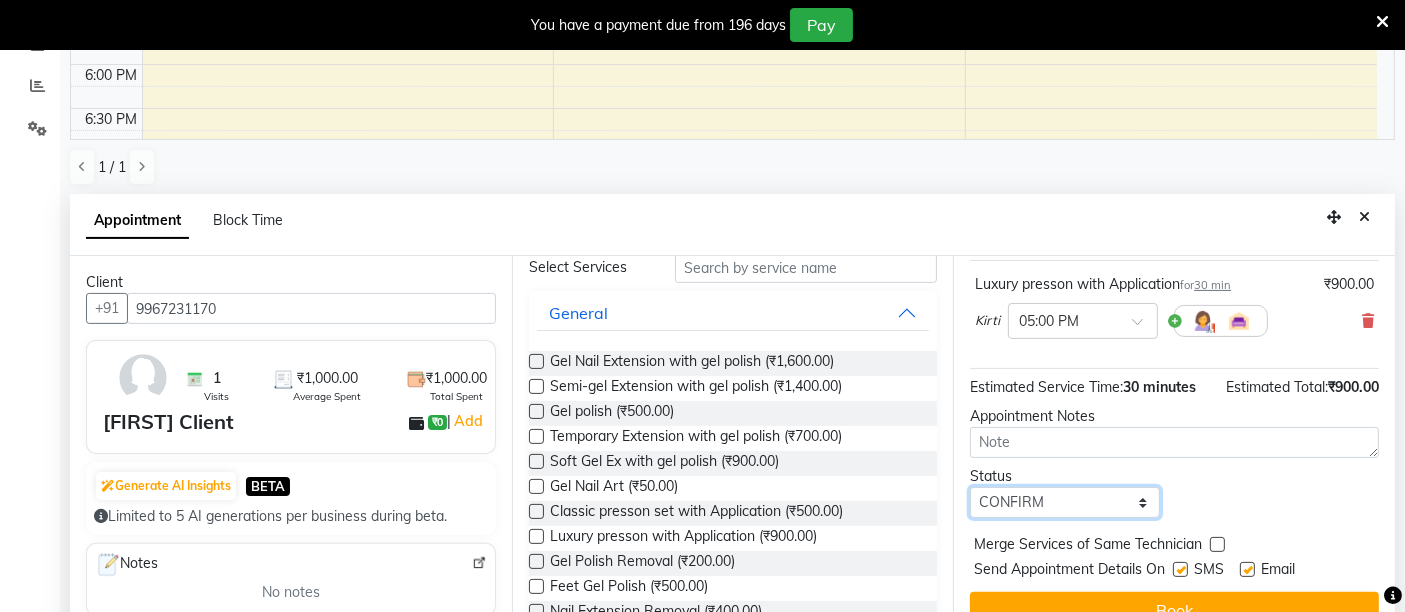 click on "Select TENTATIVE CONFIRM CHECK-IN UPCOMING" at bounding box center (1064, 502) 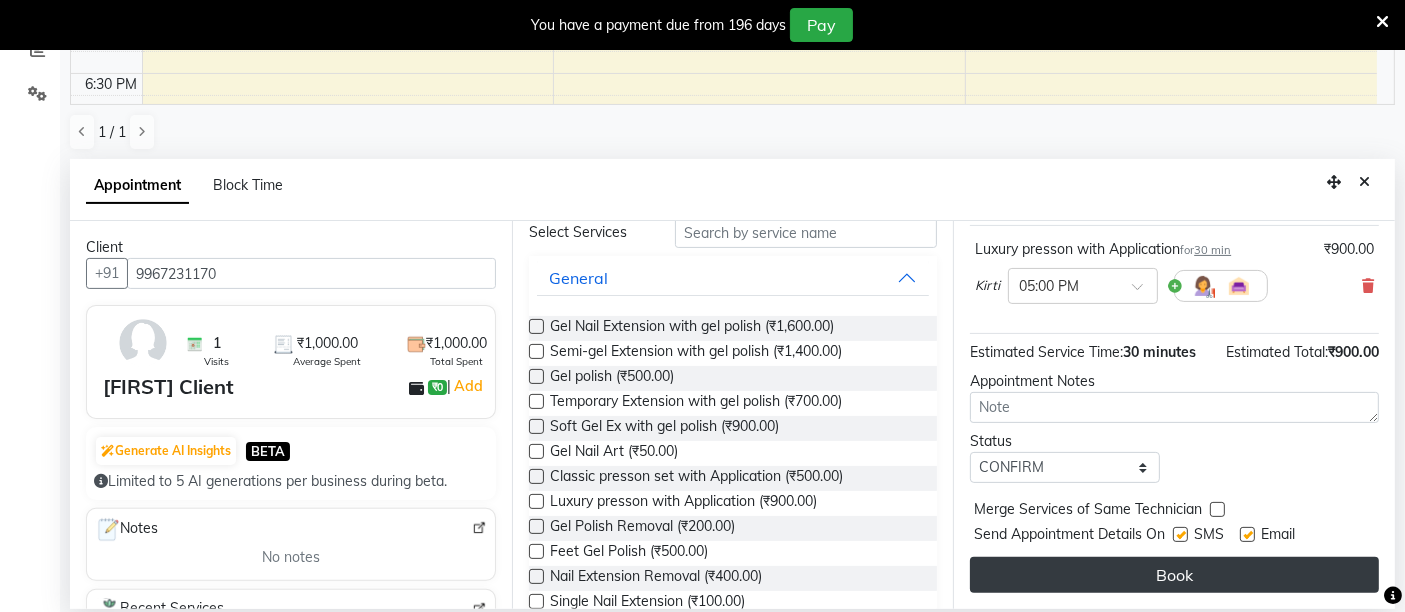 click on "Book" at bounding box center [1174, 575] 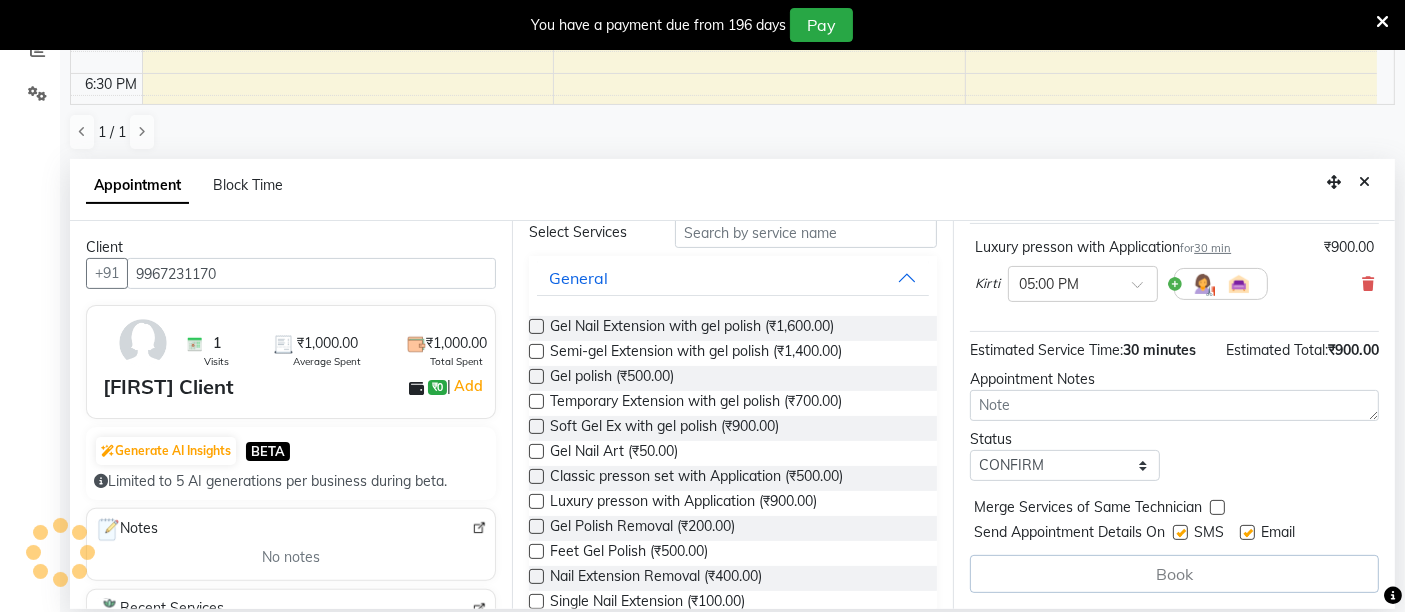 scroll, scrollTop: 158, scrollLeft: 0, axis: vertical 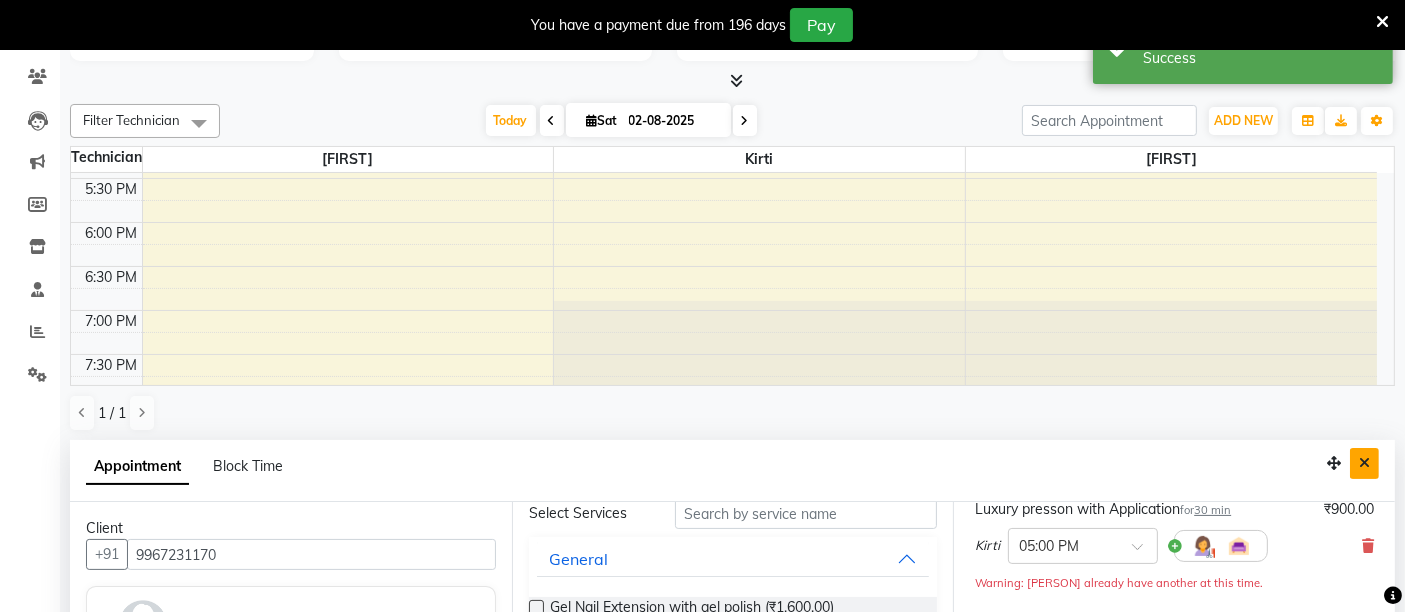 click at bounding box center (1364, 463) 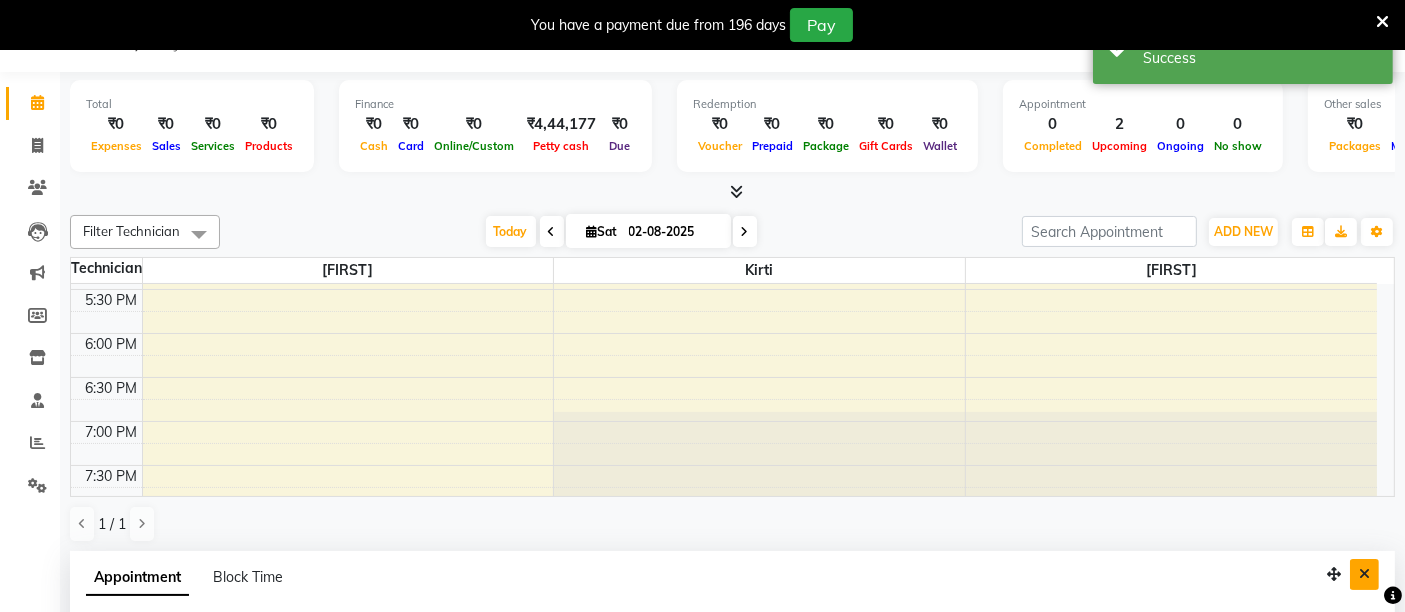 scroll, scrollTop: 685, scrollLeft: 0, axis: vertical 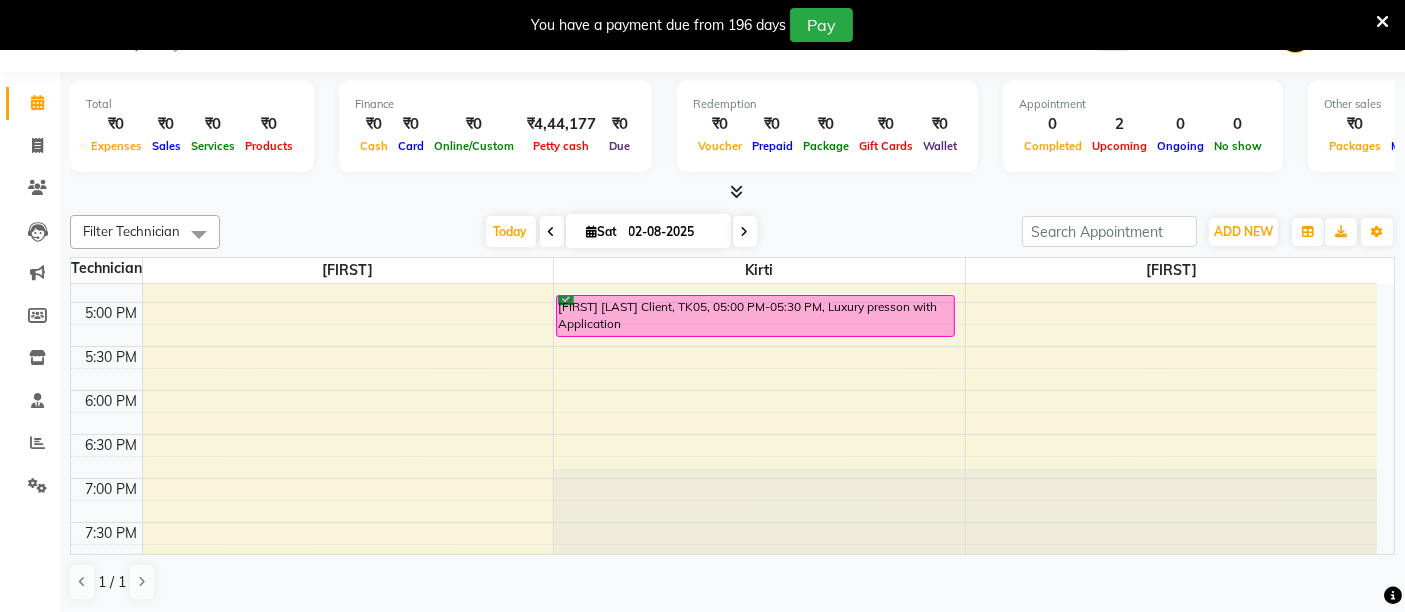click at bounding box center [745, 232] 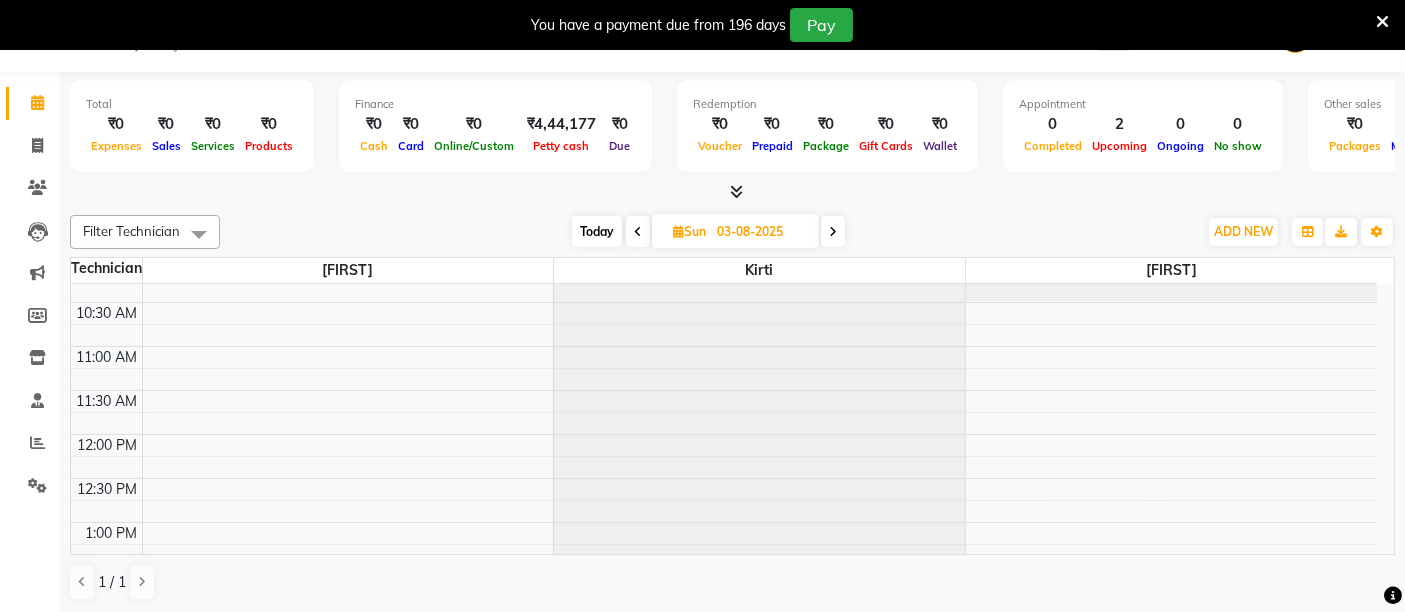 scroll, scrollTop: 173, scrollLeft: 0, axis: vertical 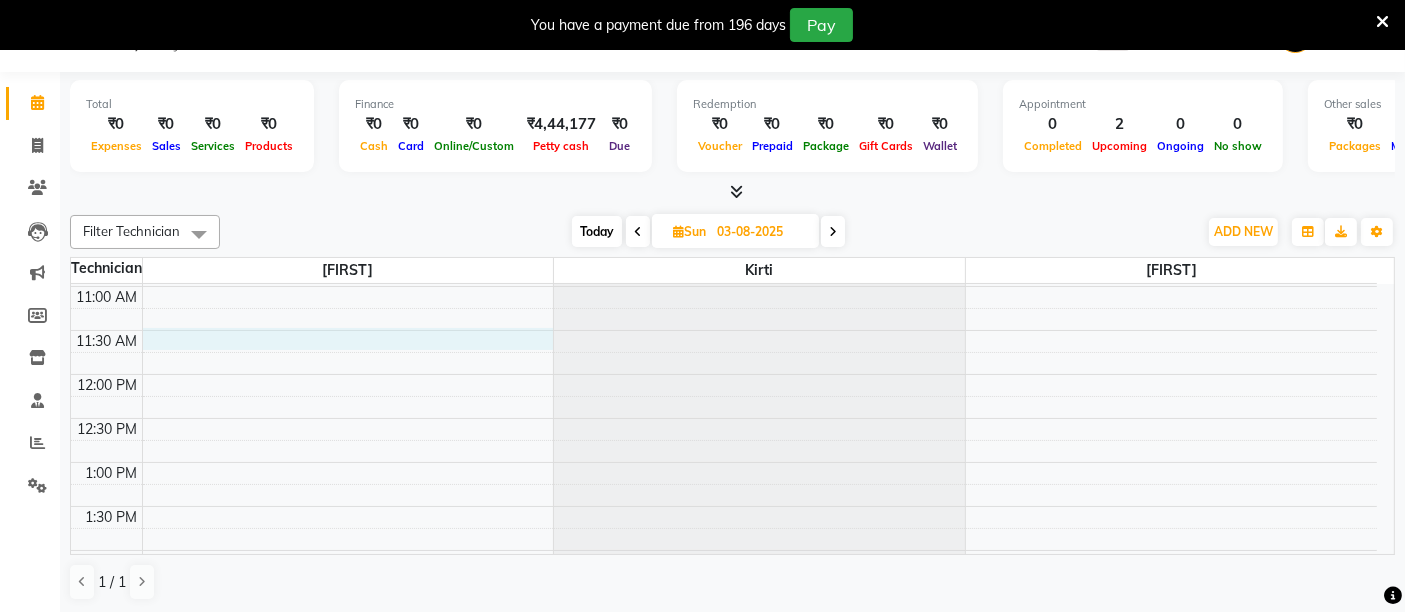 select on "59814" 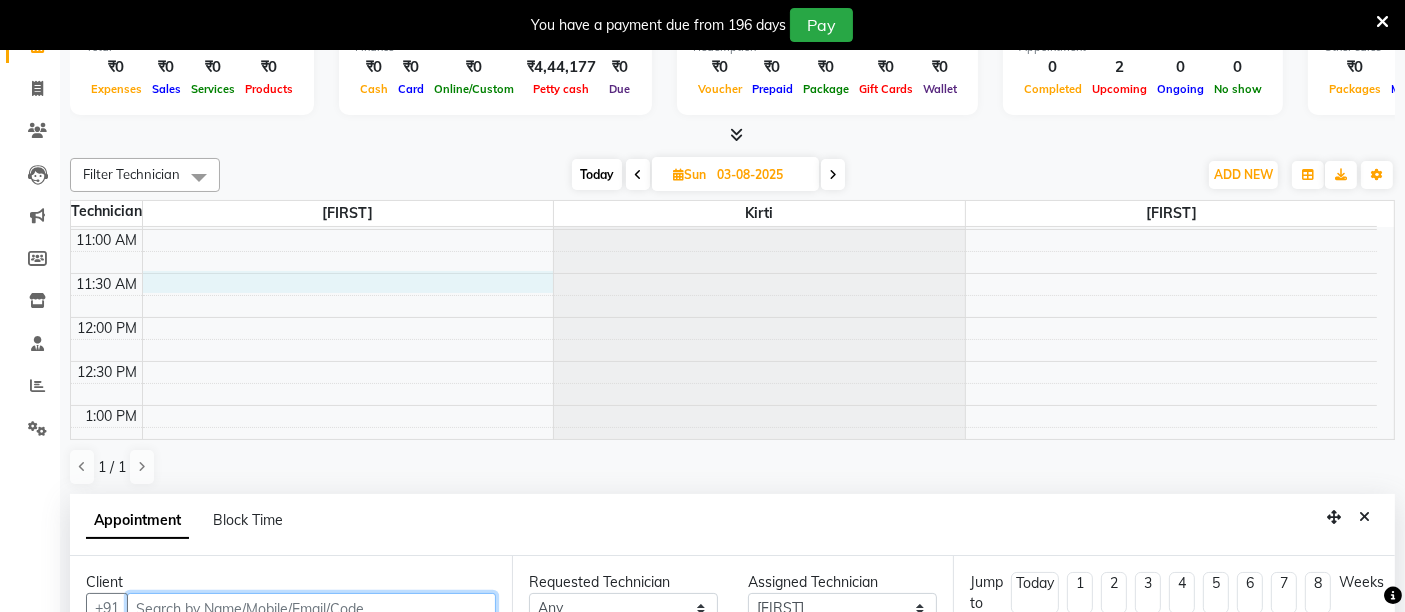select on "690" 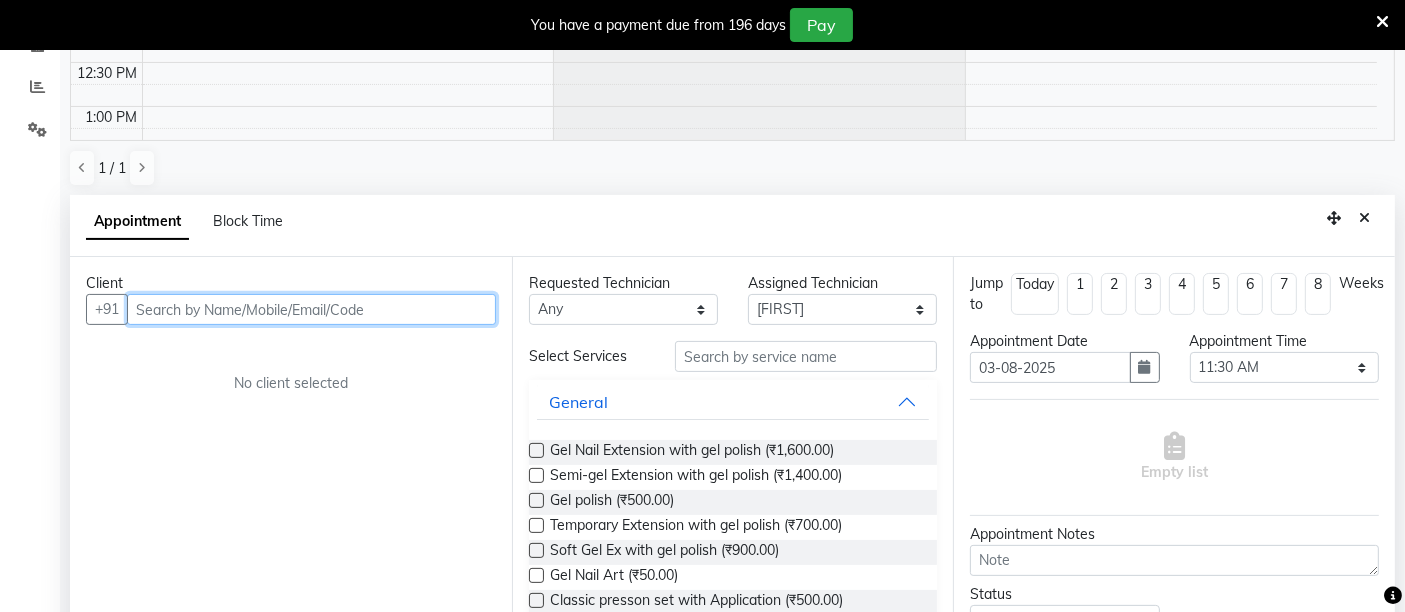 scroll, scrollTop: 406, scrollLeft: 0, axis: vertical 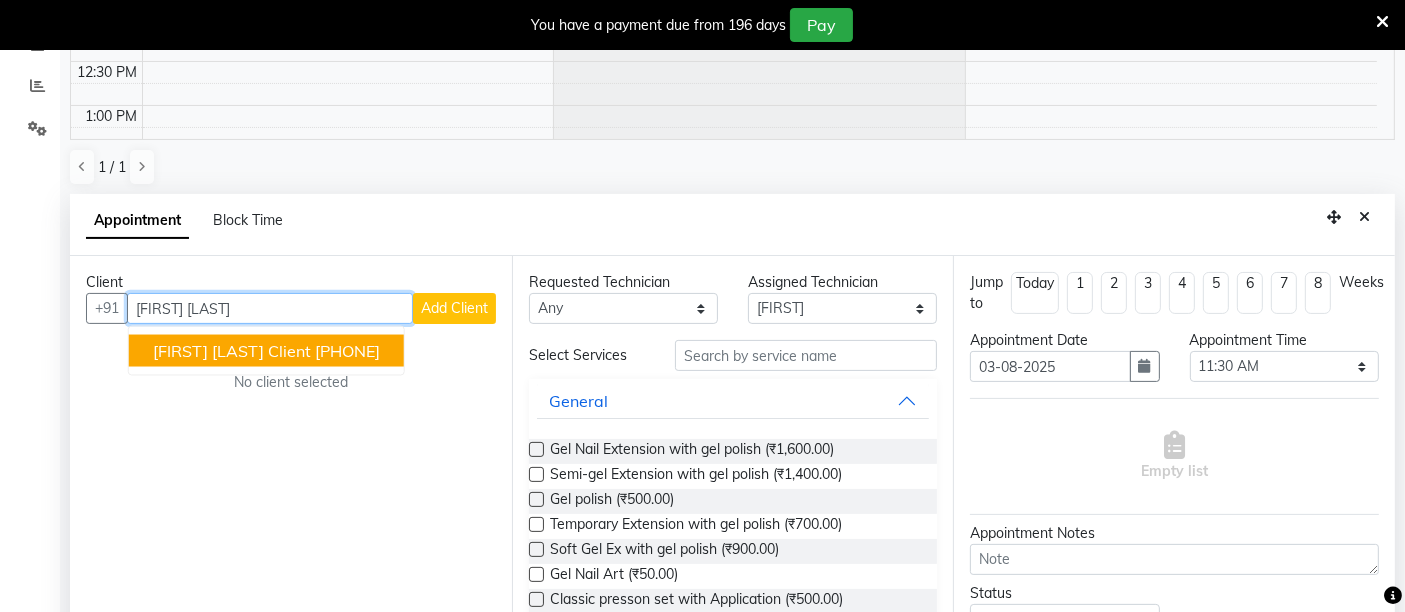 click on "[FIRST] [LAST] Client  [PHONE]" at bounding box center (266, 351) 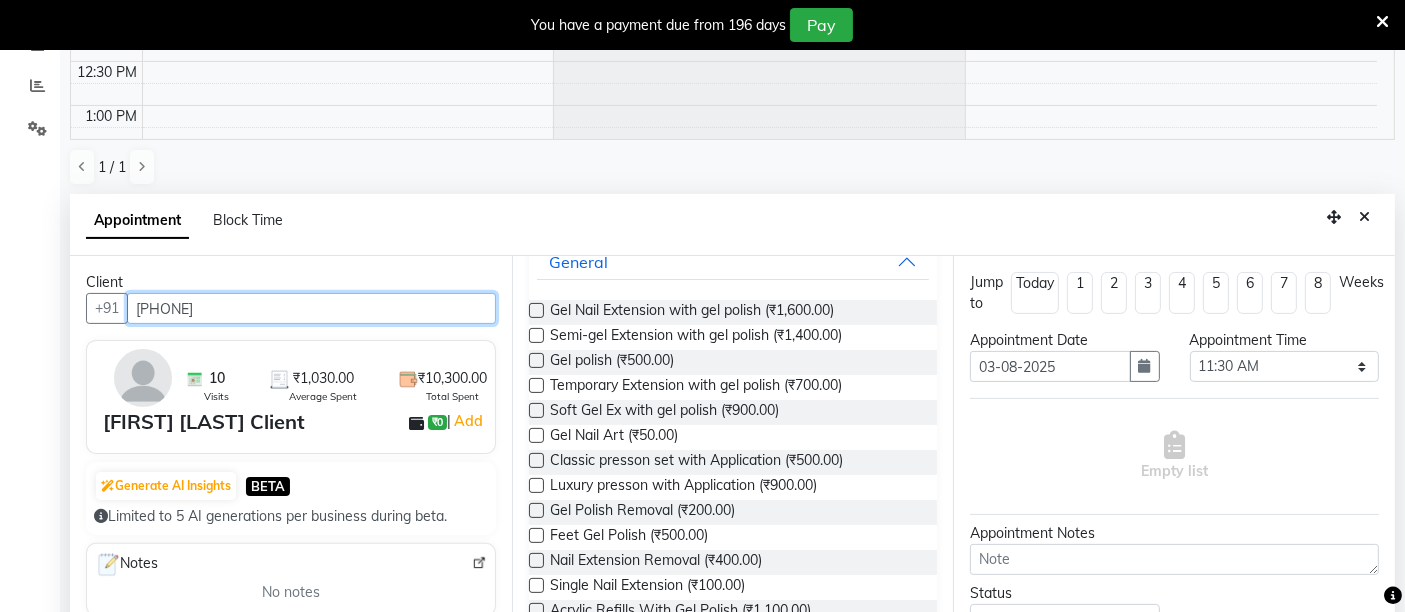 scroll, scrollTop: 183, scrollLeft: 0, axis: vertical 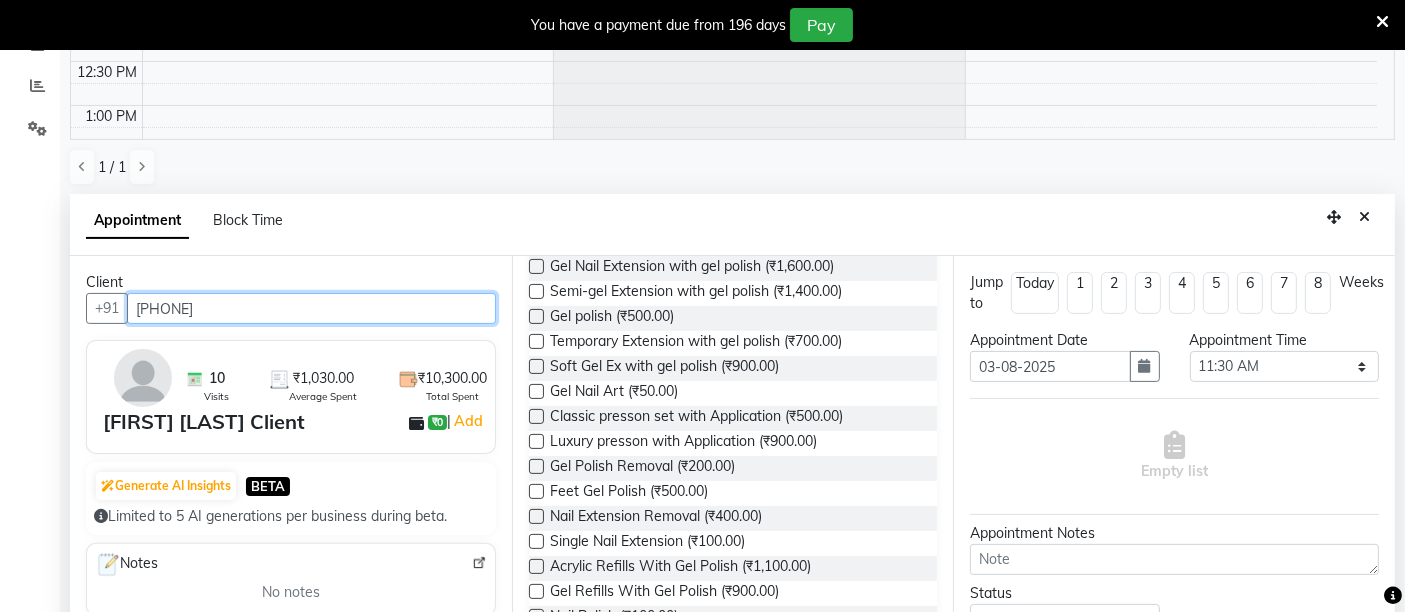 type on "[PHONE]" 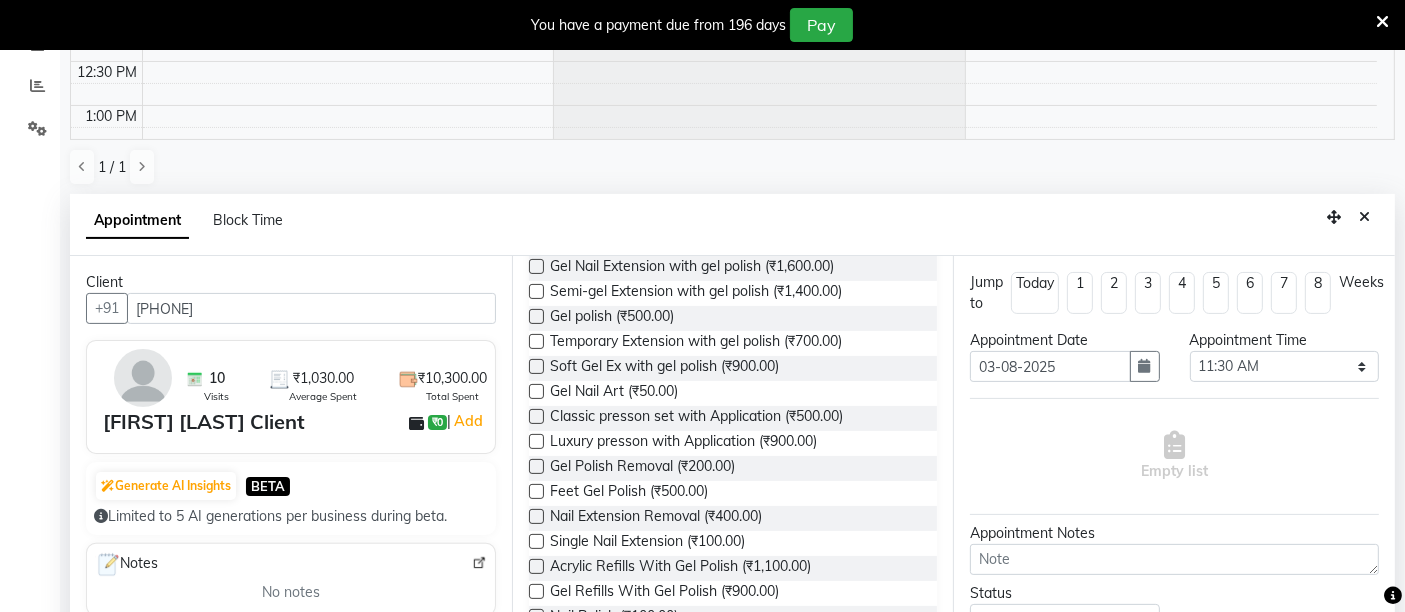 click at bounding box center [536, 491] 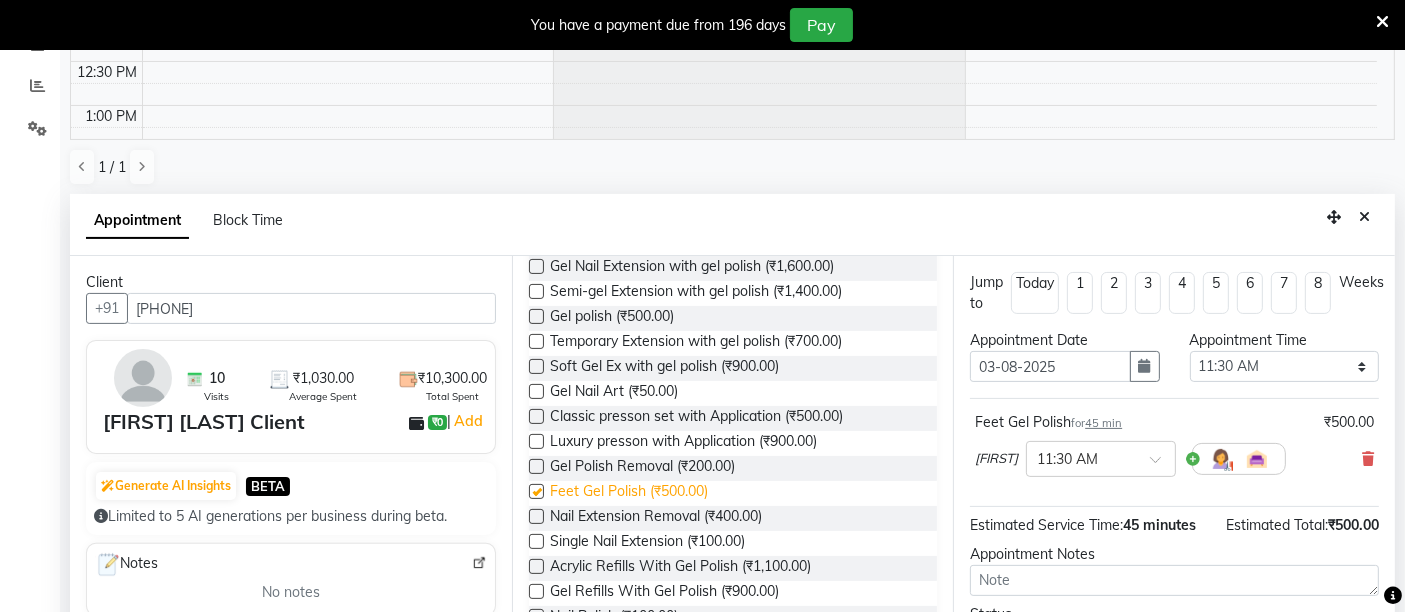 checkbox on "false" 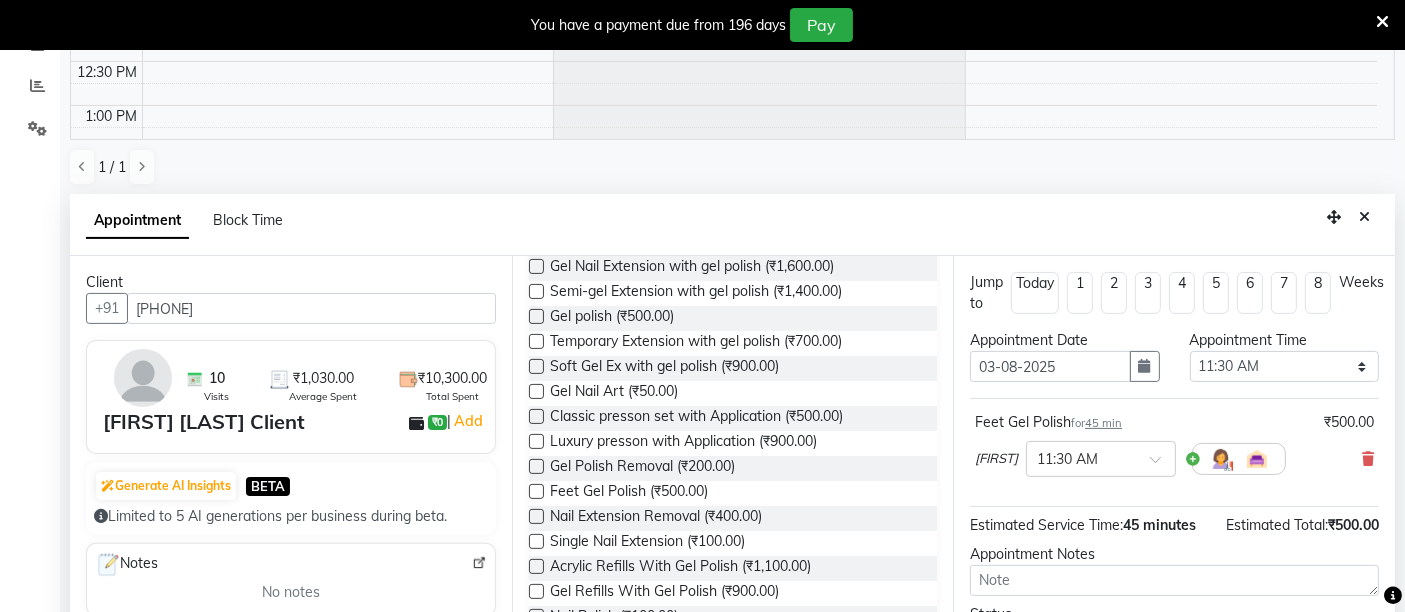 scroll, scrollTop: 158, scrollLeft: 0, axis: vertical 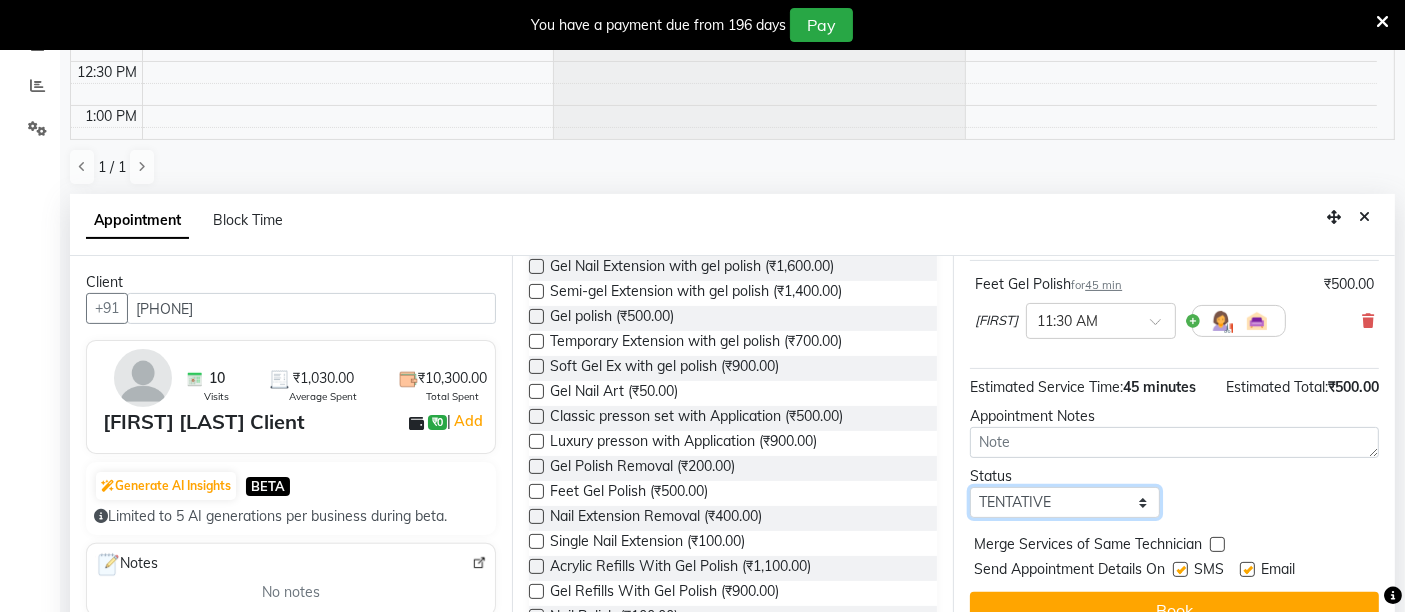 click on "Select TENTATIVE CONFIRM UPCOMING" at bounding box center [1064, 502] 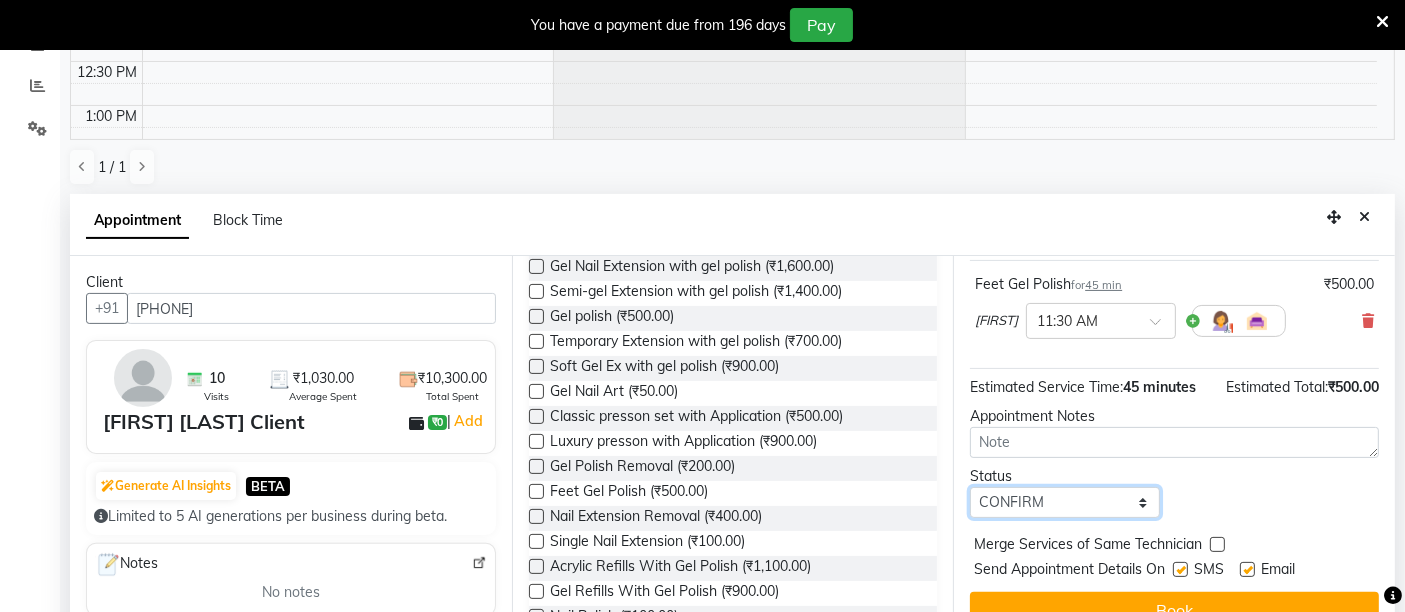 click on "Select TENTATIVE CONFIRM UPCOMING" at bounding box center [1064, 502] 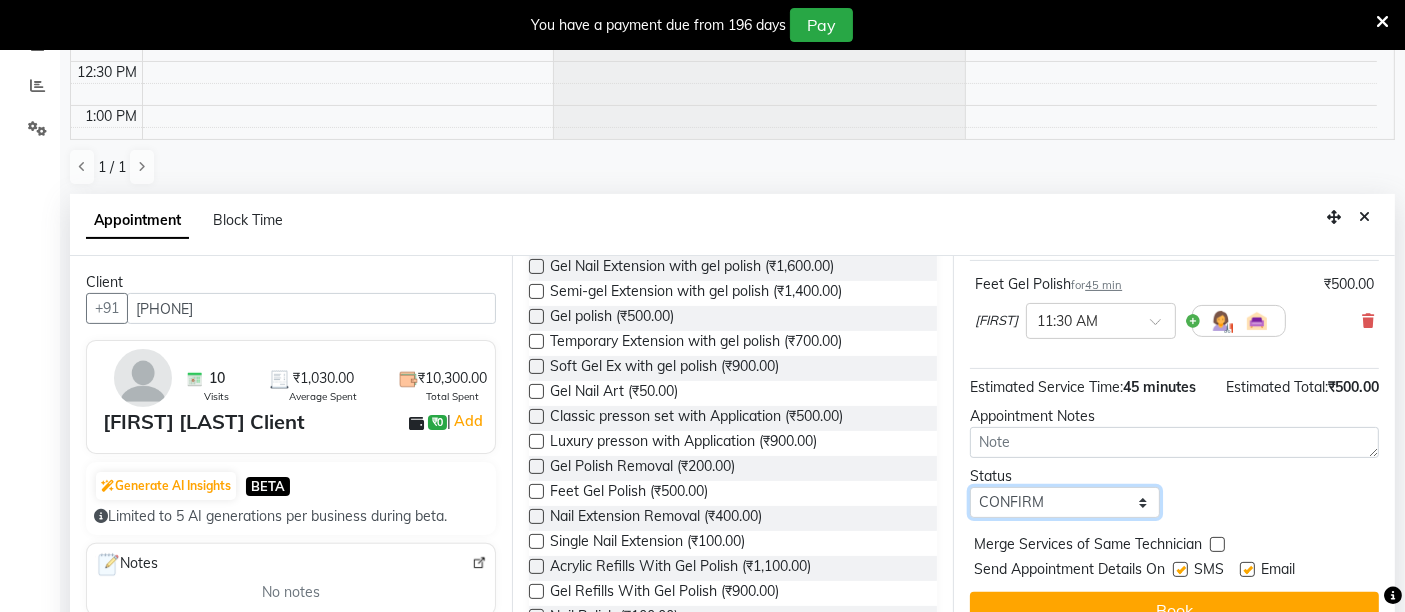 scroll, scrollTop: 441, scrollLeft: 0, axis: vertical 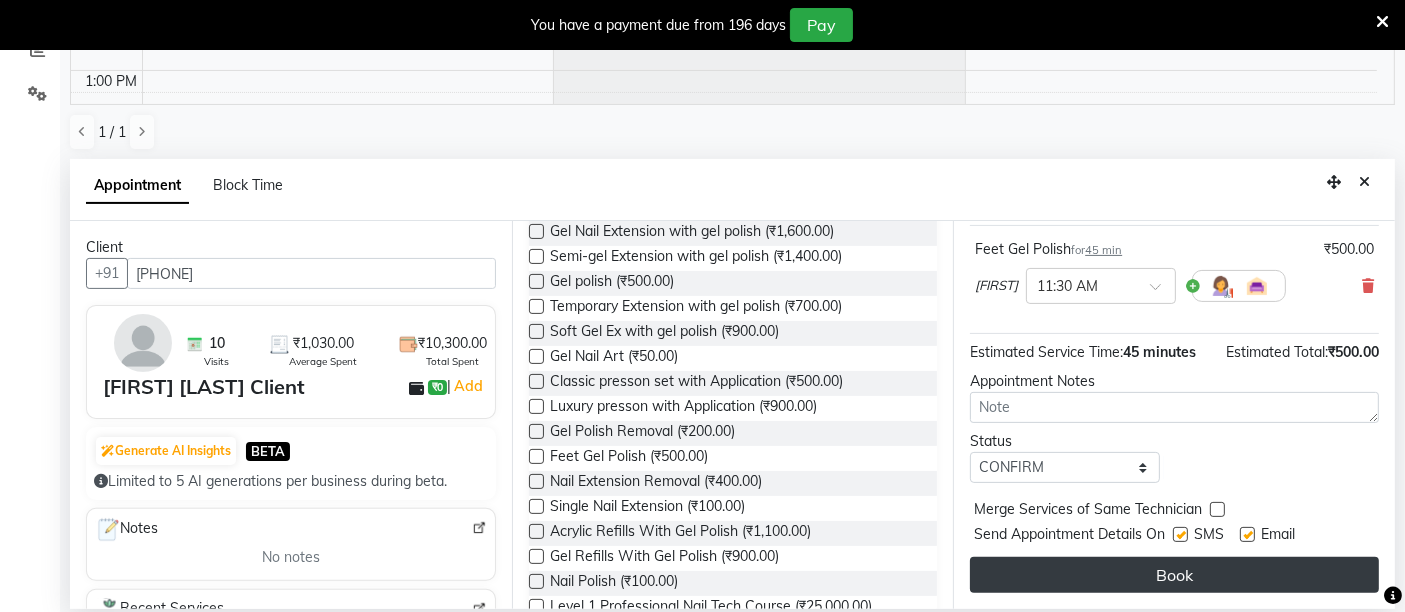 click on "Book" at bounding box center (1174, 575) 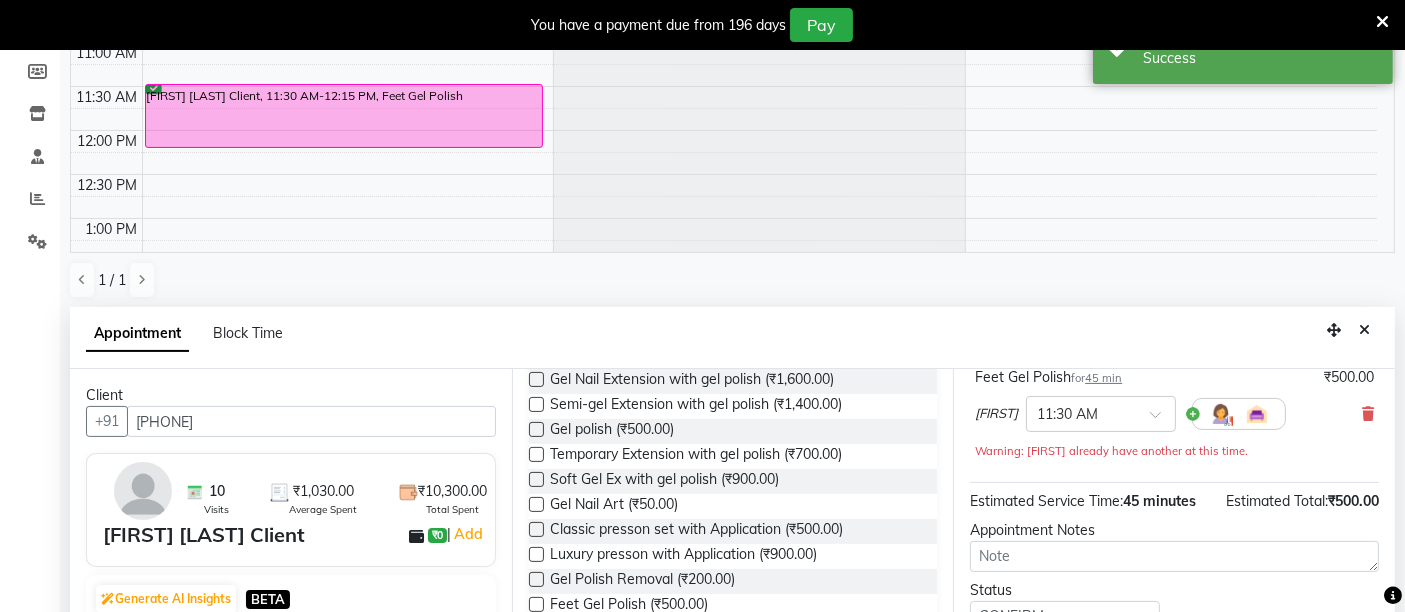 scroll, scrollTop: 297, scrollLeft: 0, axis: vertical 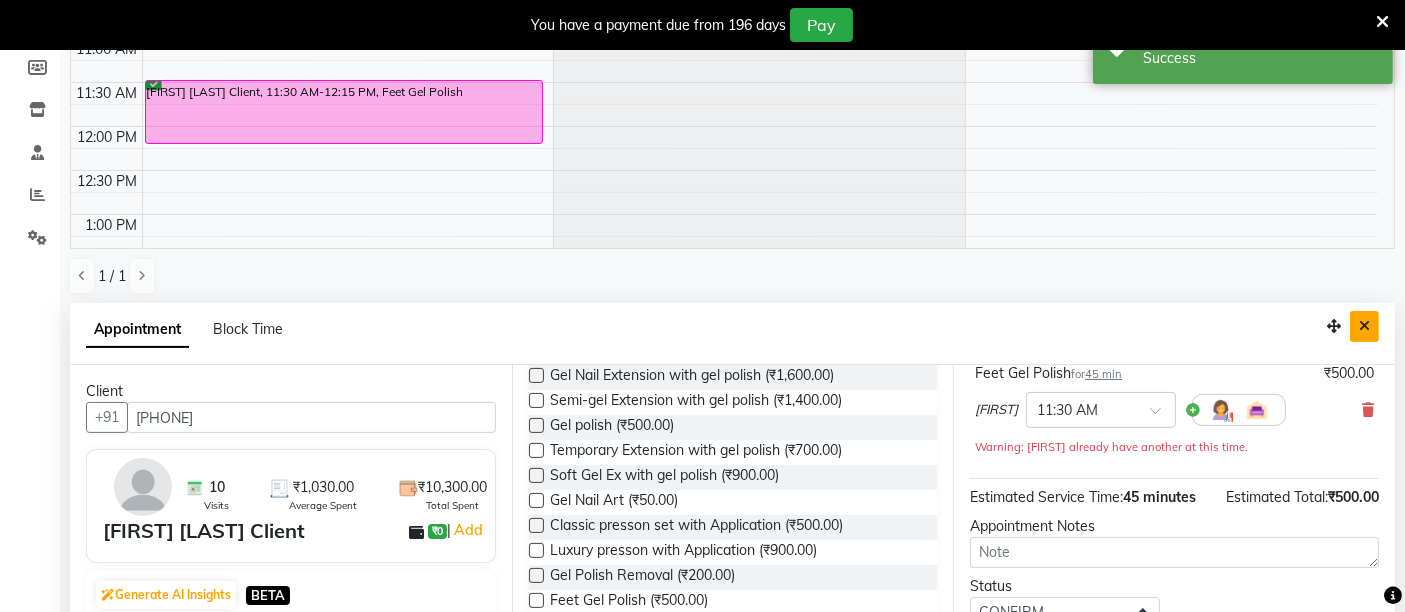 click at bounding box center [1364, 326] 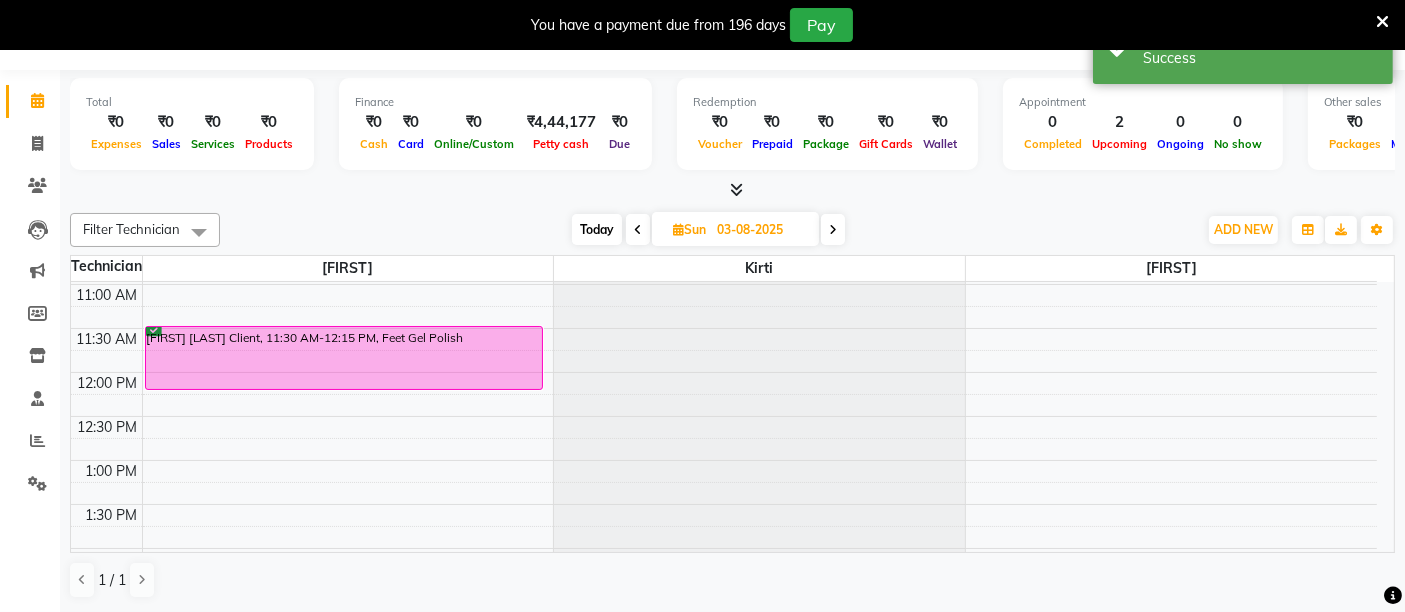 scroll, scrollTop: 49, scrollLeft: 0, axis: vertical 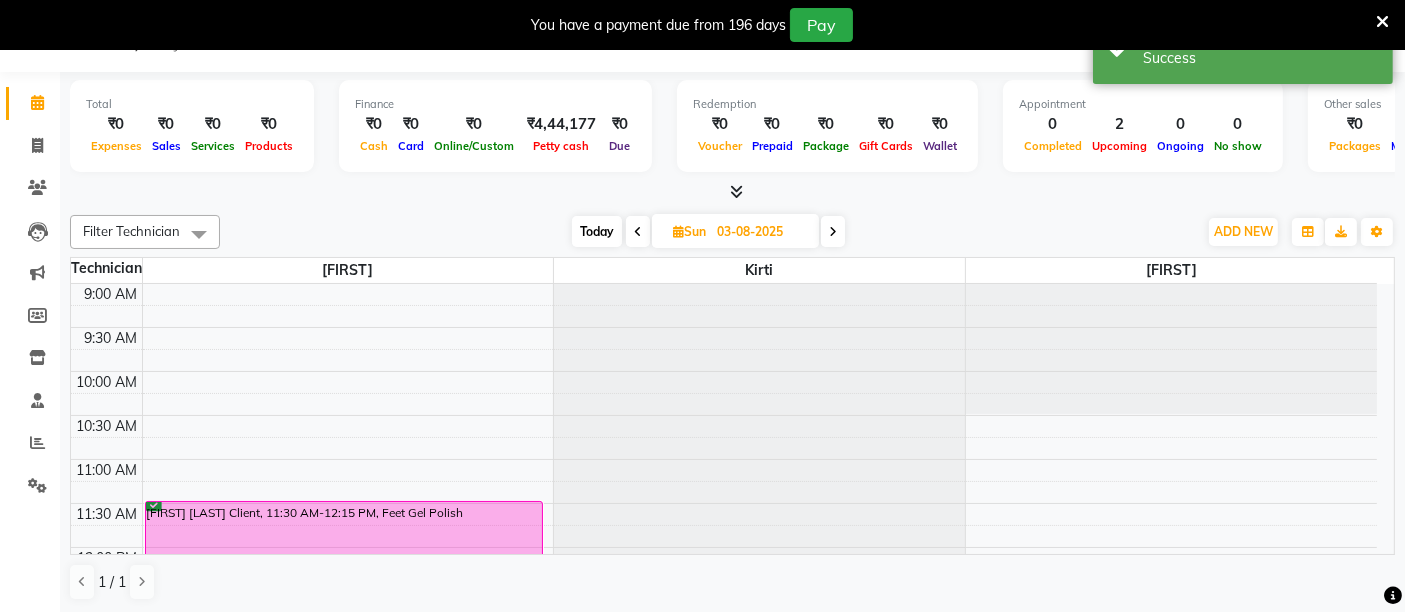 click at bounding box center (638, 231) 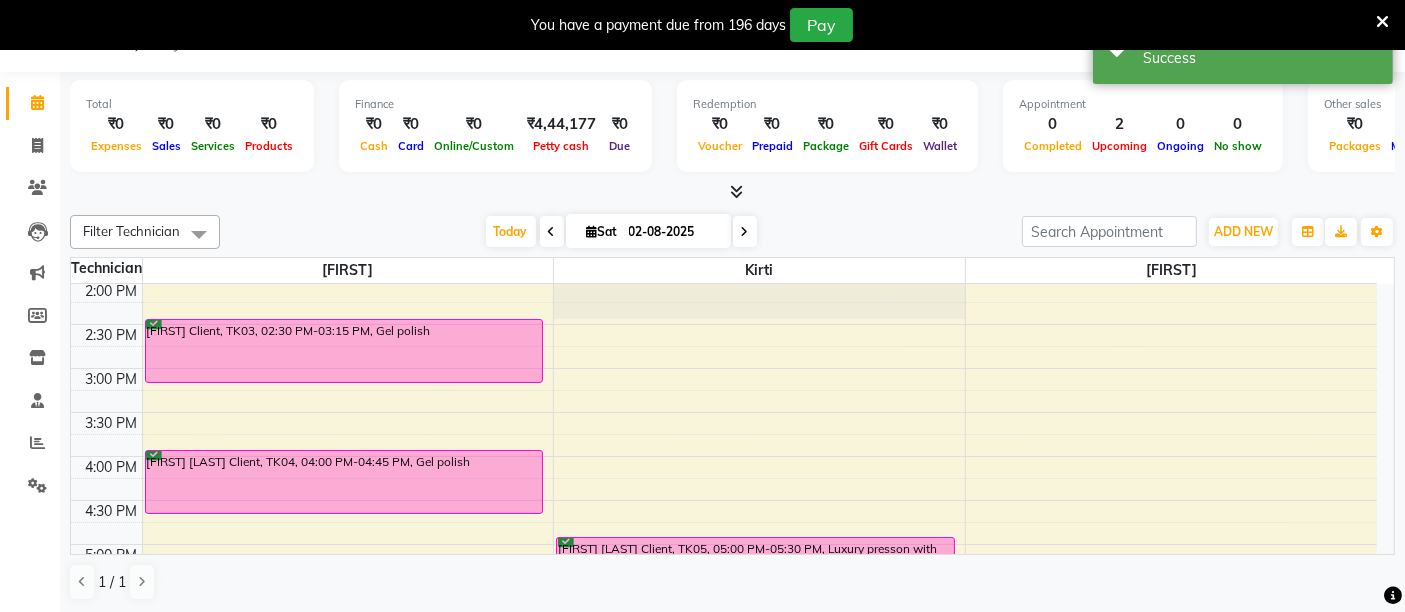 scroll, scrollTop: 444, scrollLeft: 0, axis: vertical 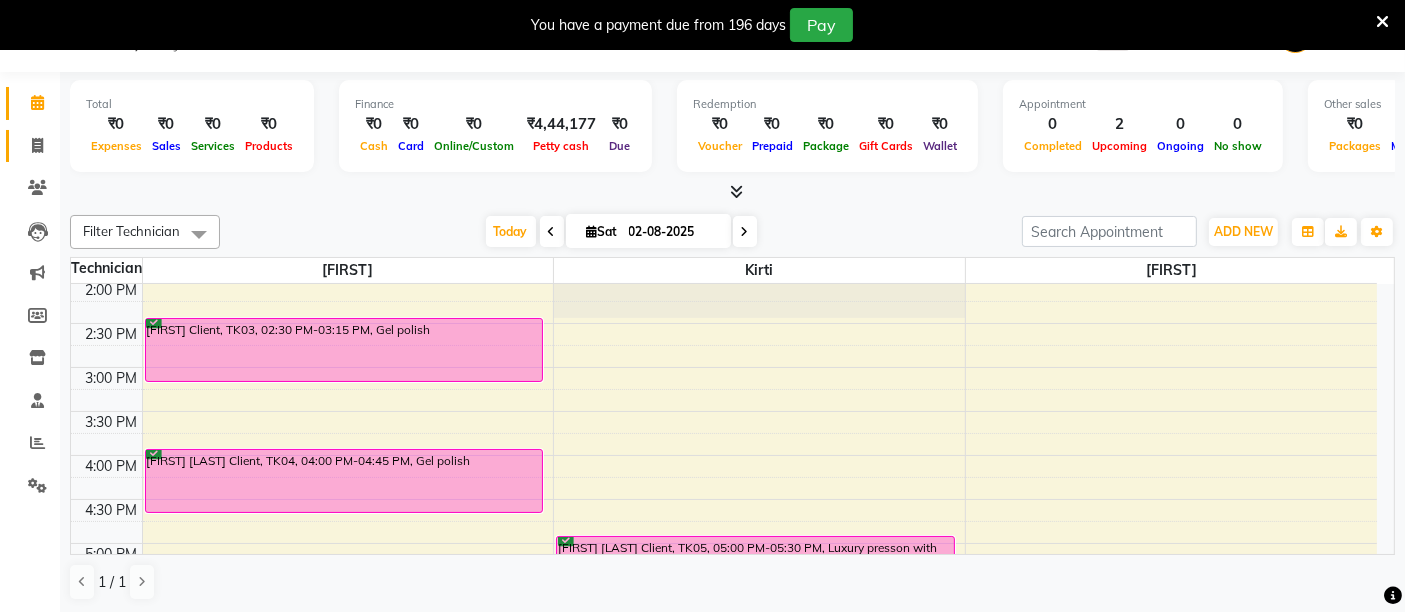 click 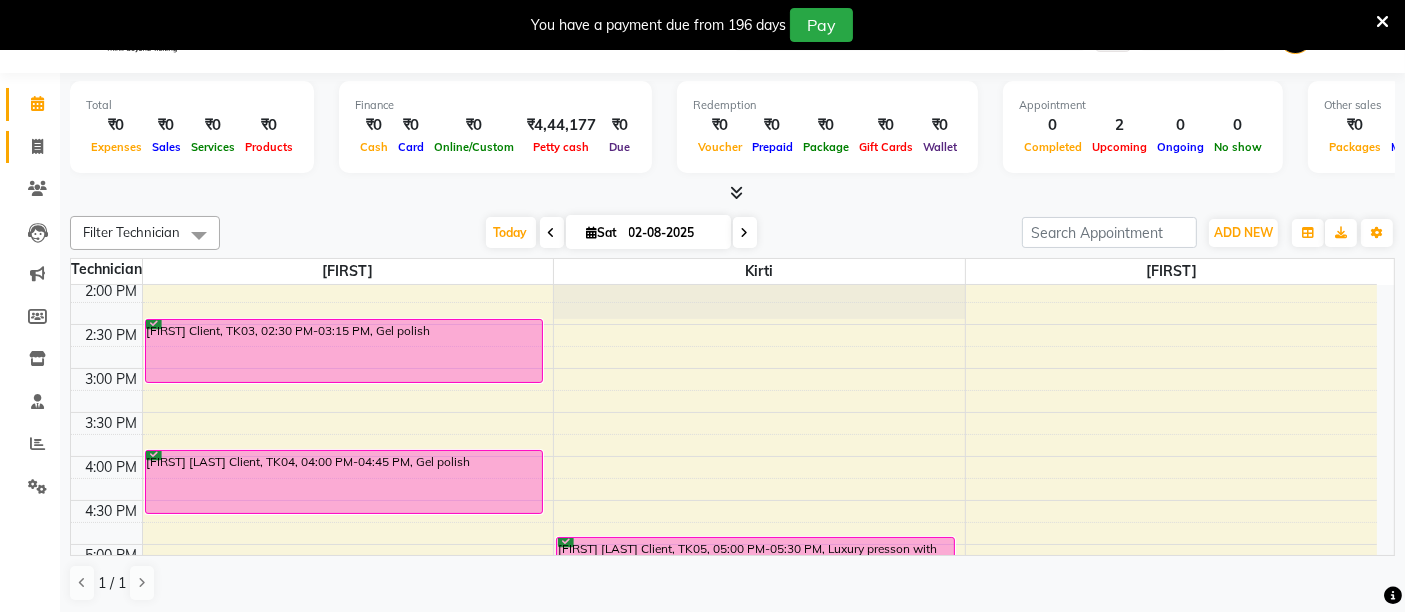 select on "7121" 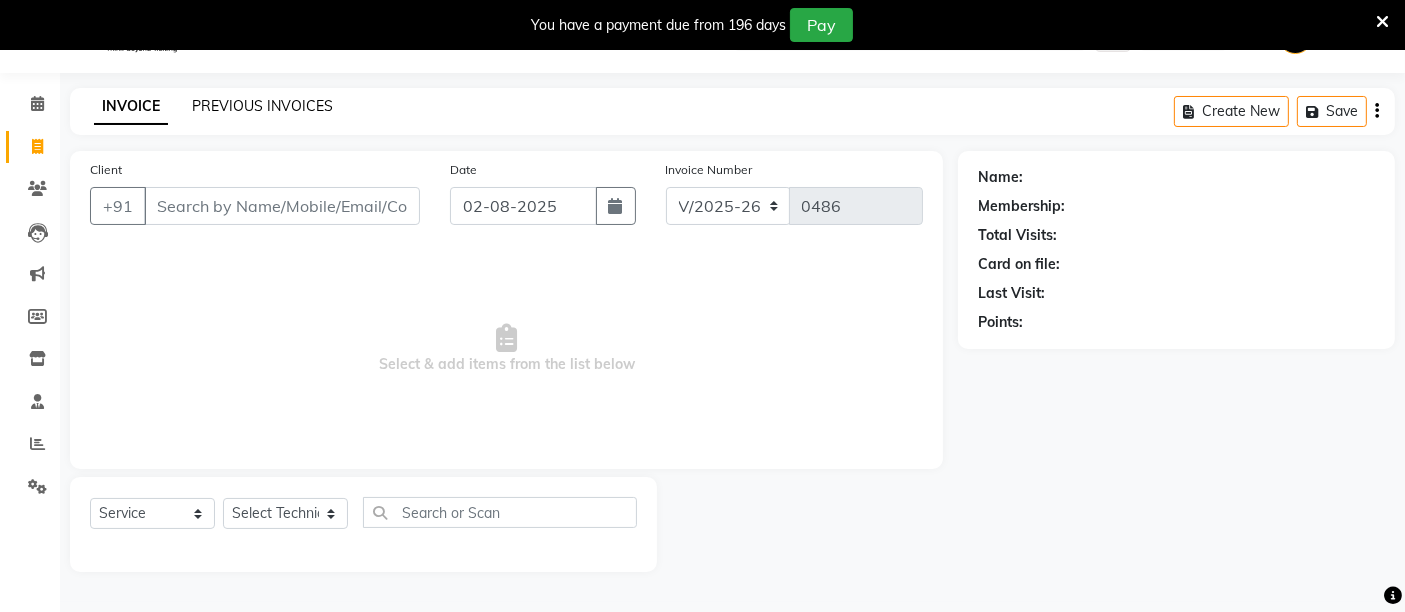 drag, startPoint x: 272, startPoint y: 91, endPoint x: 271, endPoint y: 109, distance: 18.027756 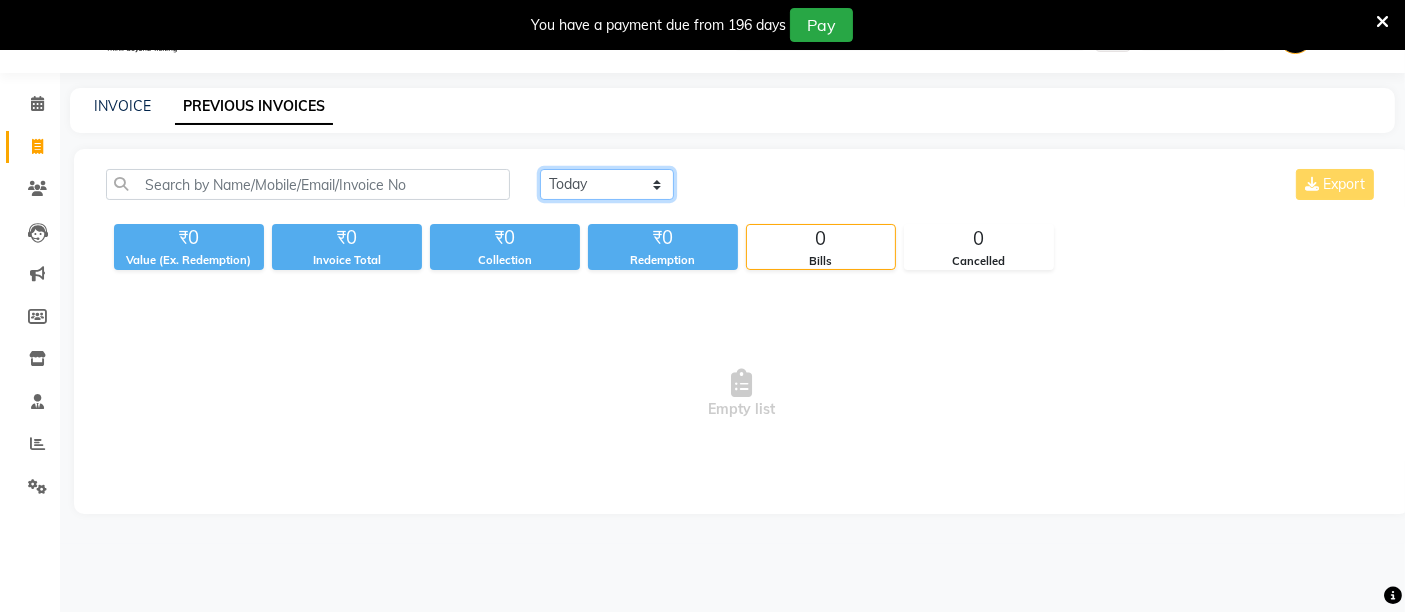 click on "Today Yesterday Custom Range" 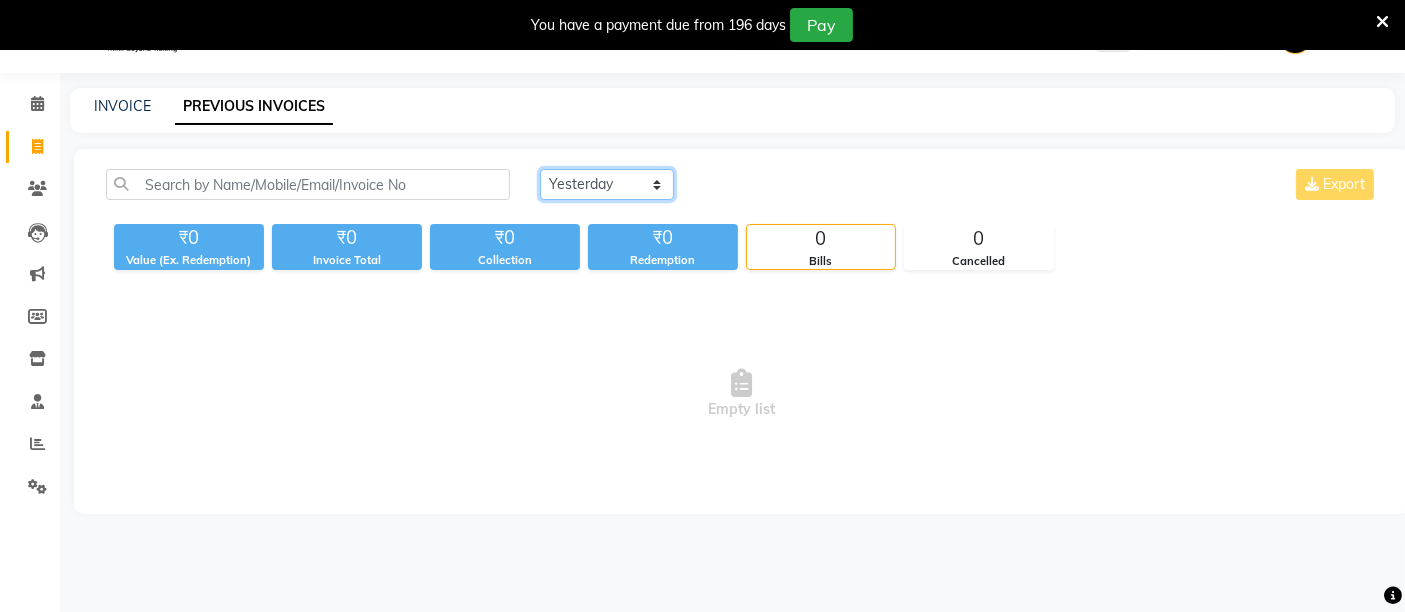 click on "Today Yesterday Custom Range" 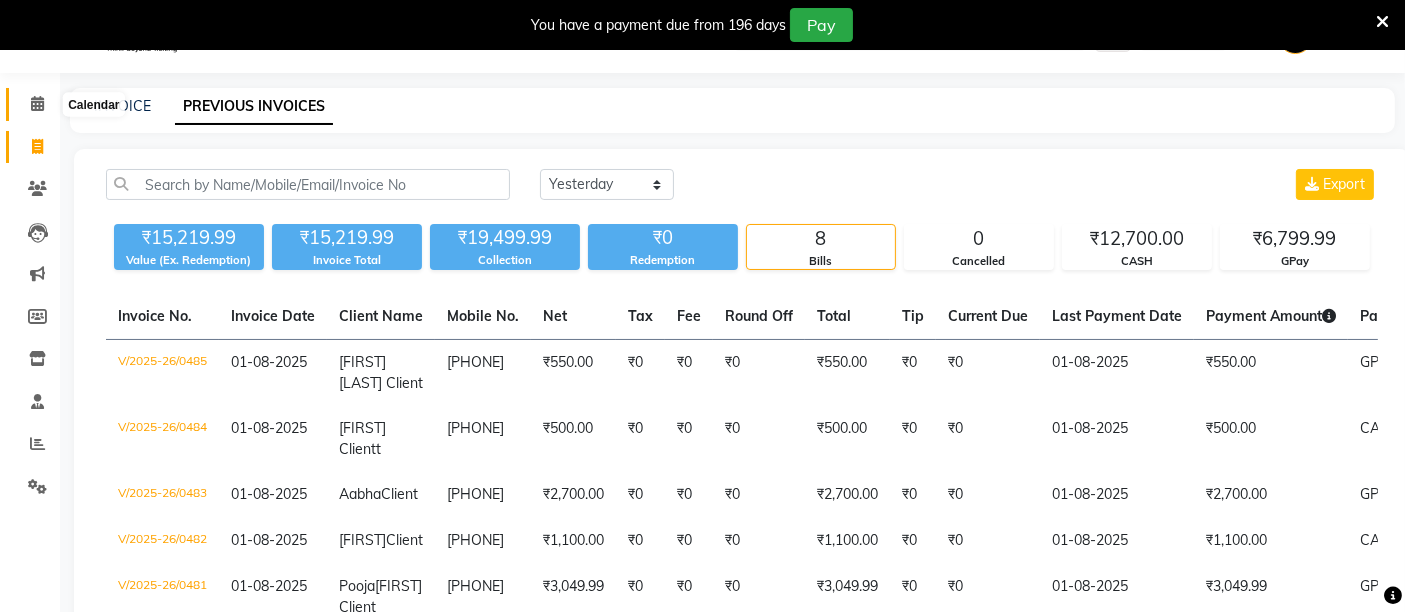 click 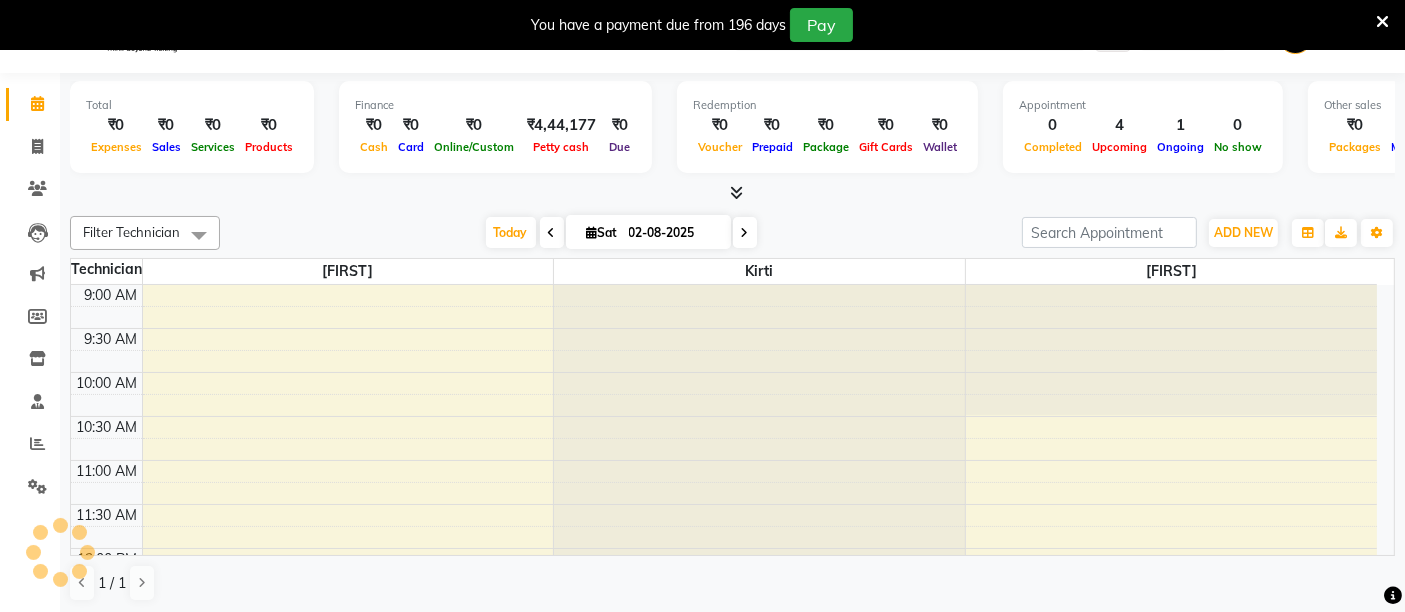 scroll, scrollTop: 0, scrollLeft: 0, axis: both 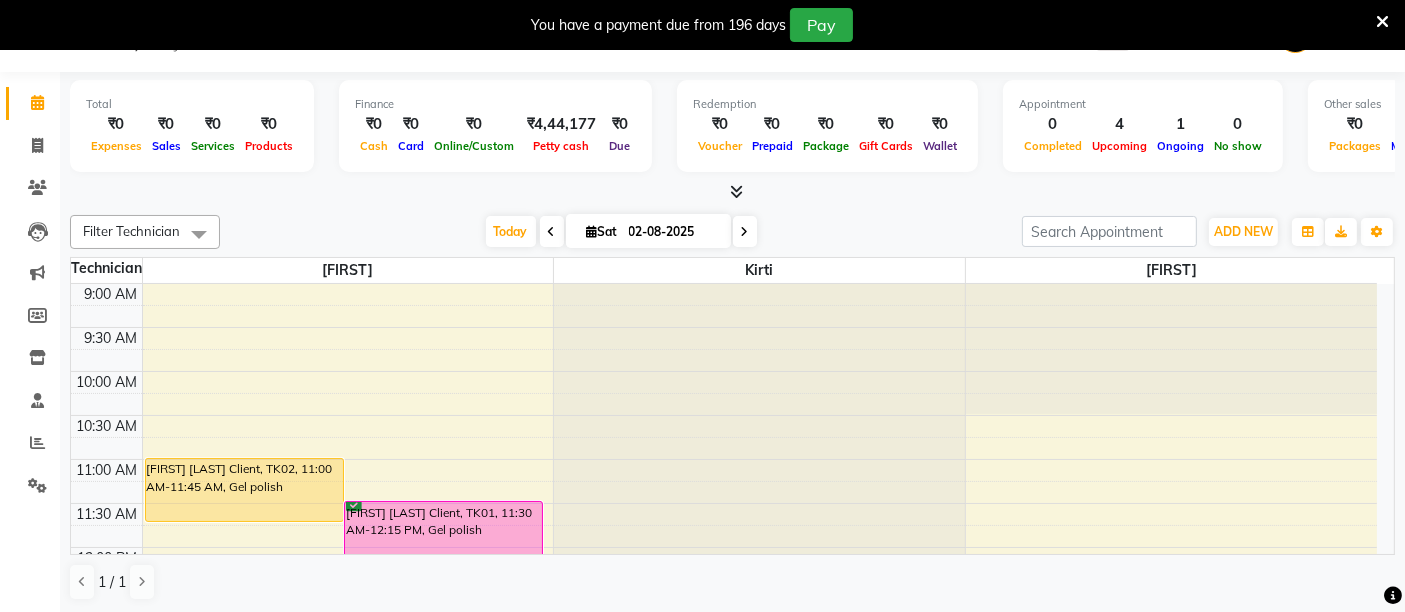 click on "[FIRST] [LAST] Client, TK02, 11:00 AM-11:45 AM, Gel polish" at bounding box center (244, 490) 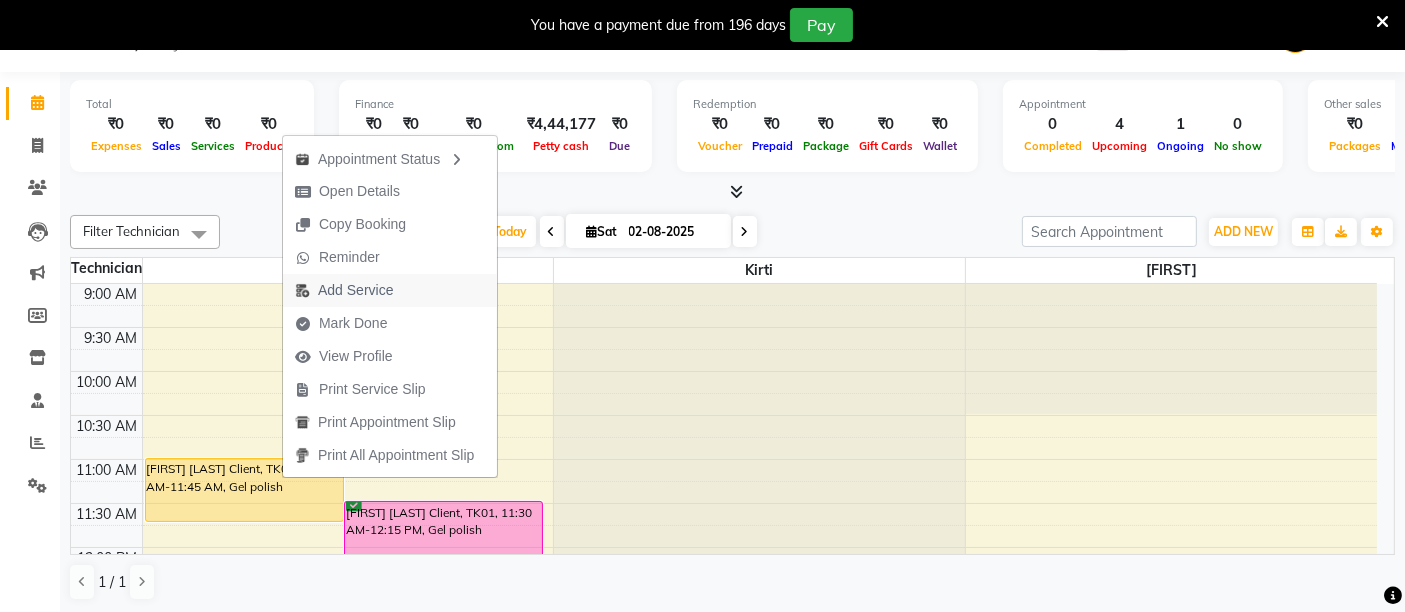 click on "Add Service" at bounding box center [344, 290] 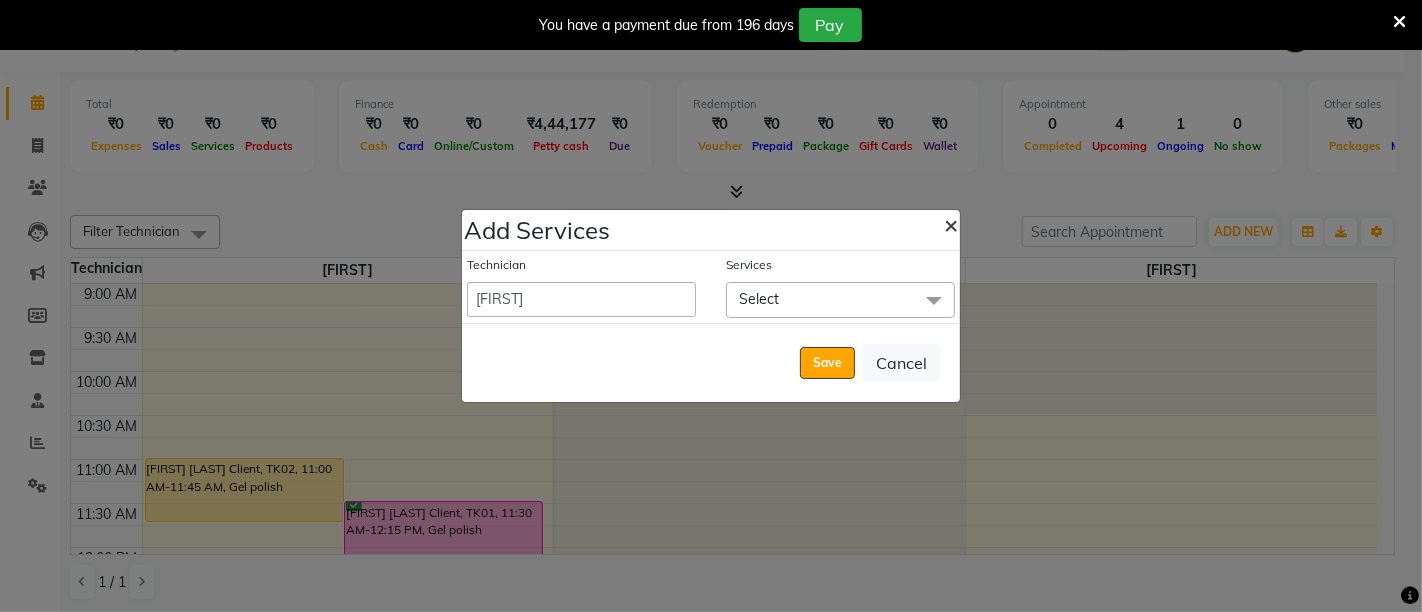 click on "×" 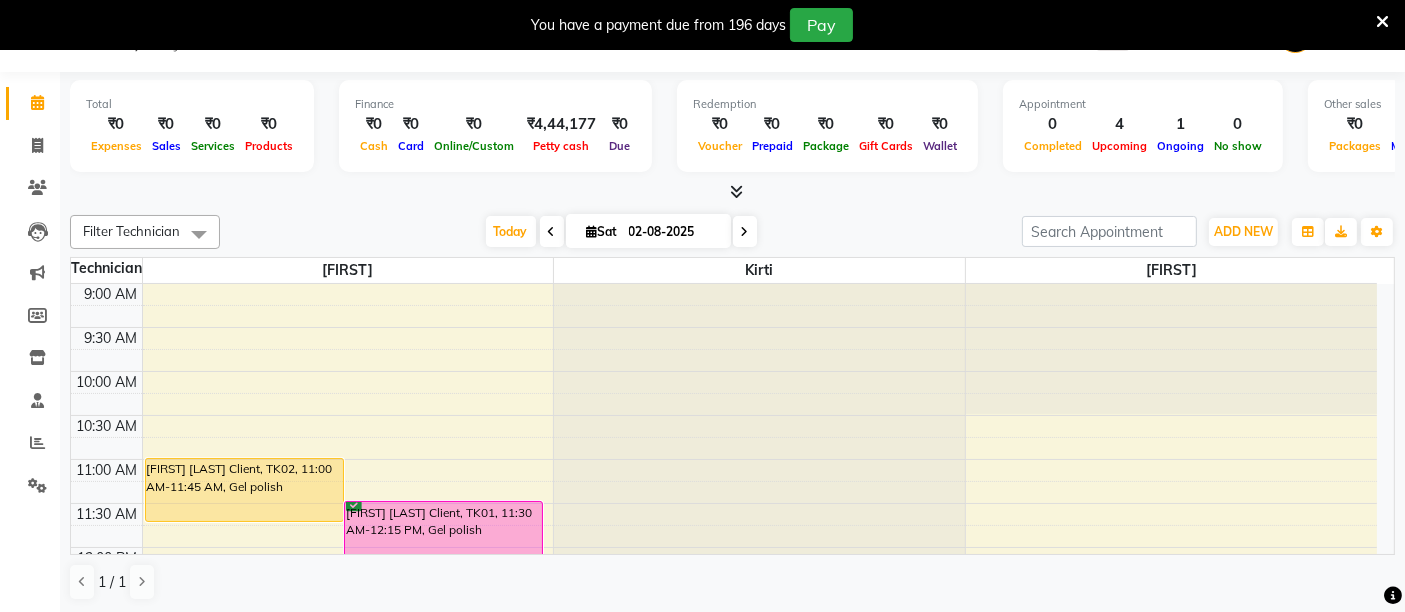 click on "[FIRST] [LAST] Client, TK02, 11:00 AM-11:45 AM, Gel polish" at bounding box center (244, 490) 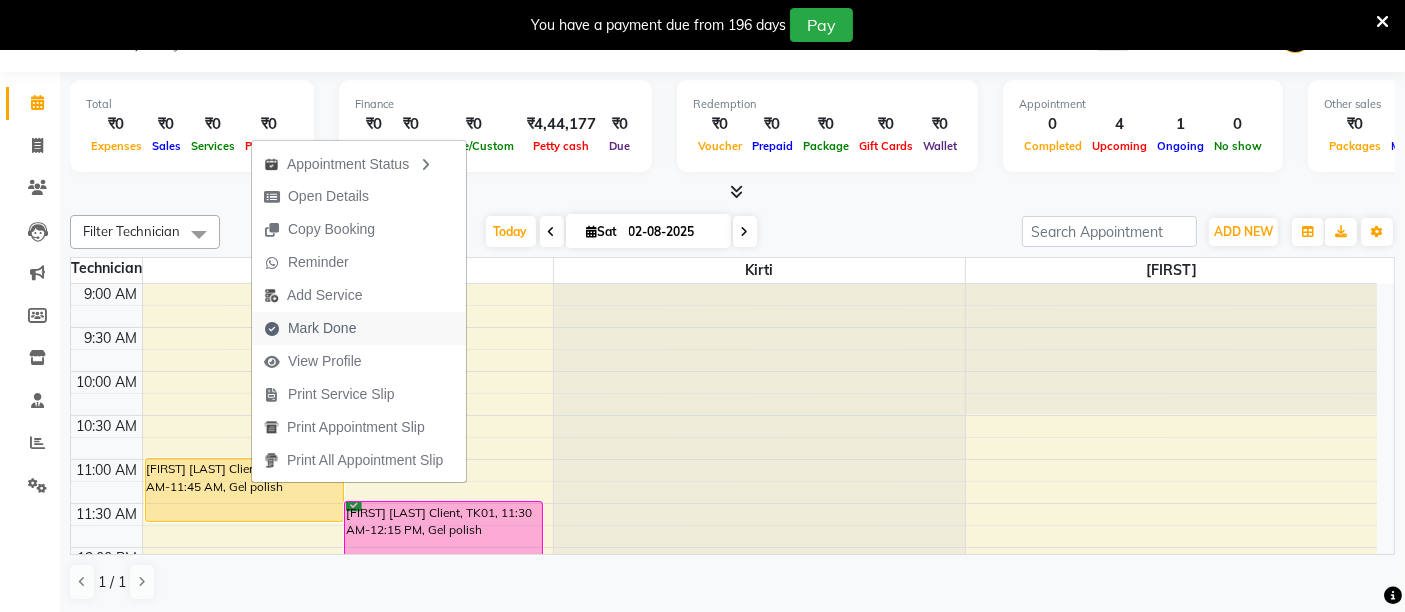 click on "Mark Done" at bounding box center (322, 328) 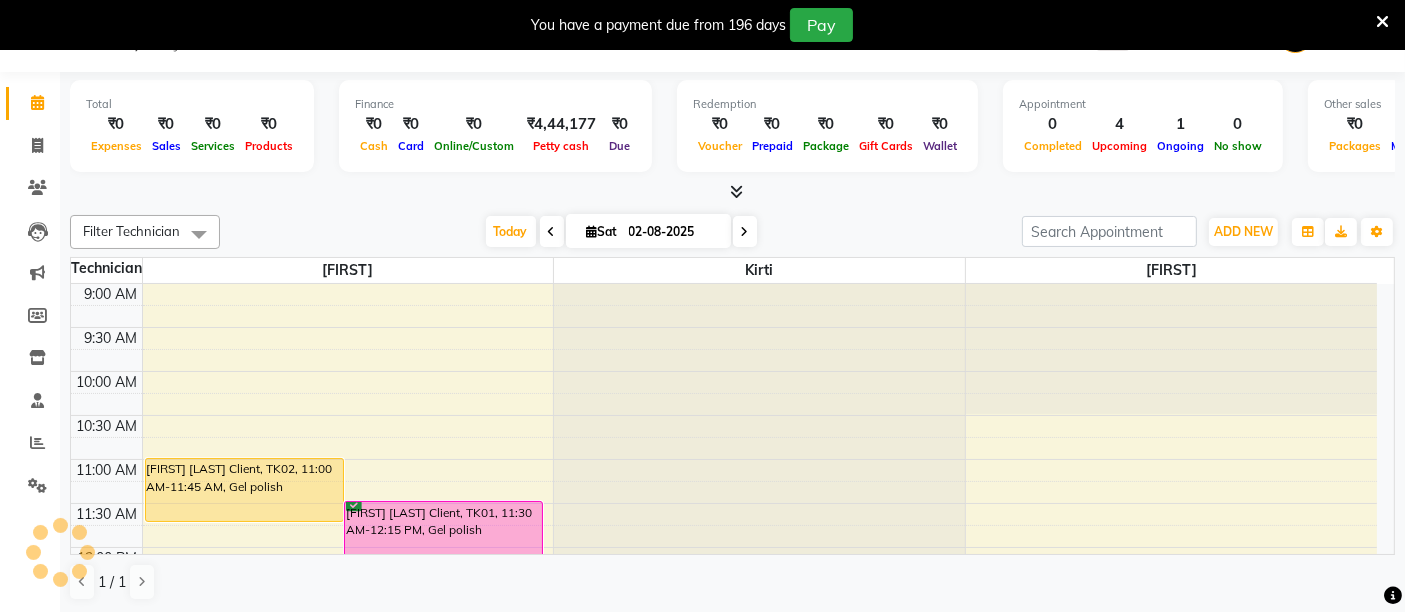 select on "7121" 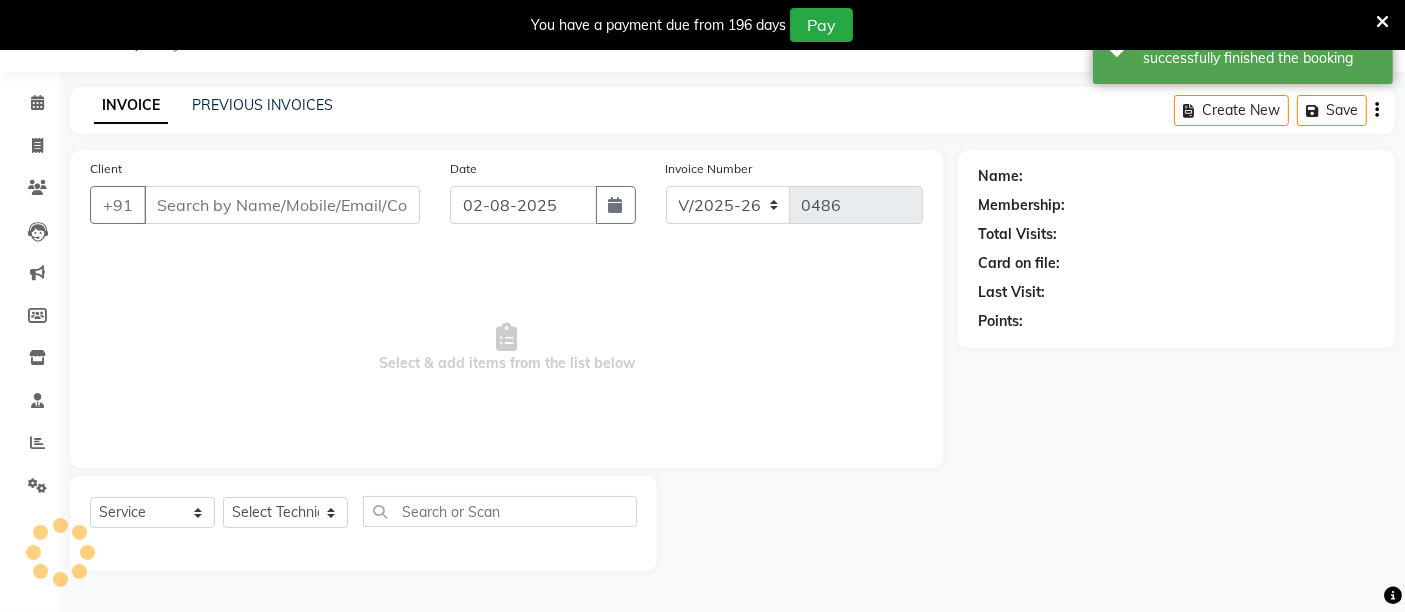 scroll, scrollTop: 48, scrollLeft: 0, axis: vertical 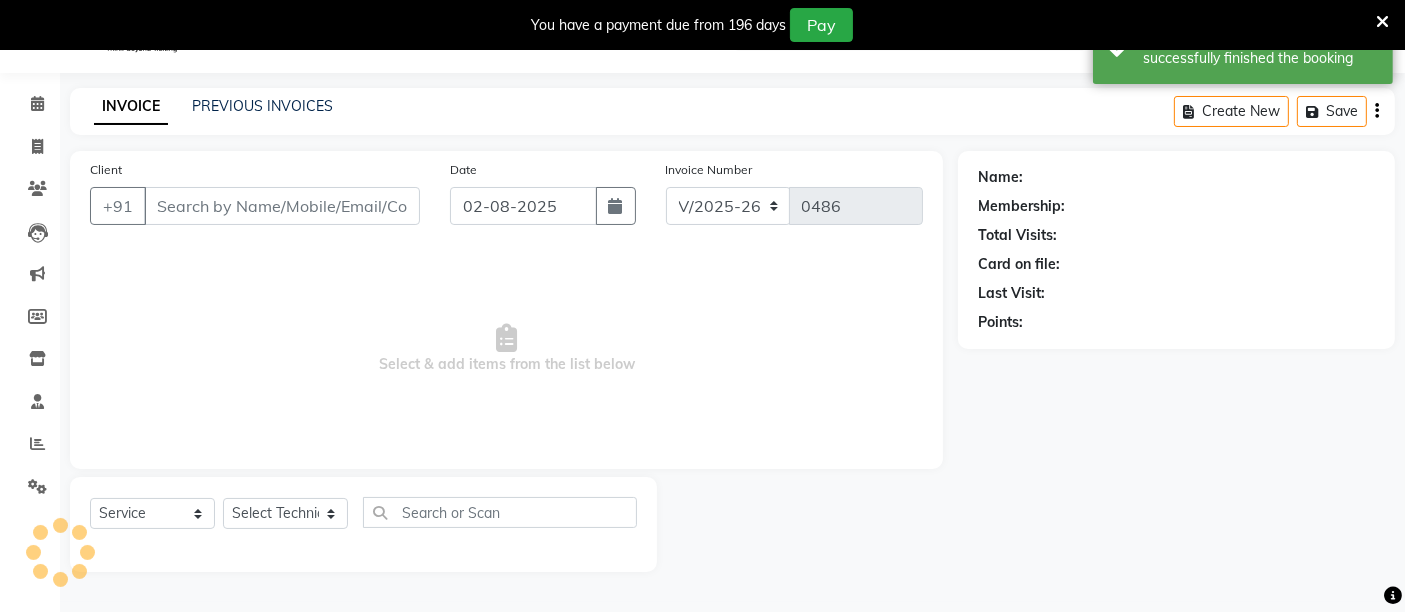 type on "[PHONE]" 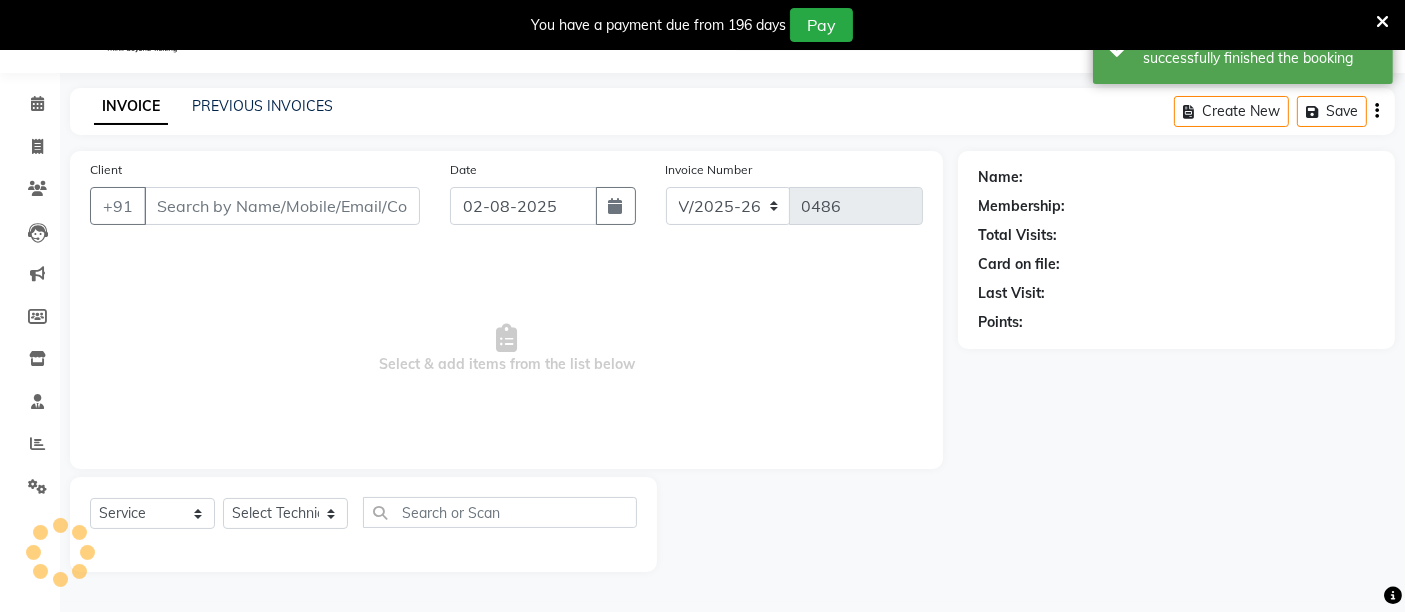 select on "59814" 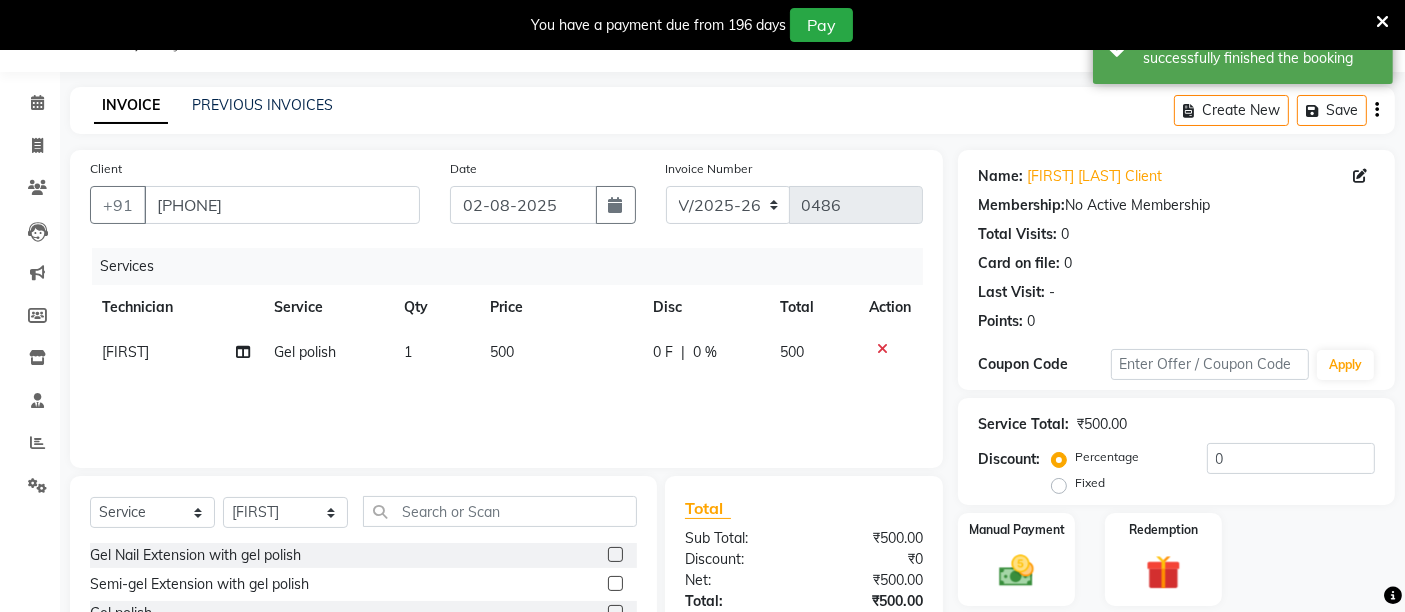 scroll, scrollTop: 237, scrollLeft: 0, axis: vertical 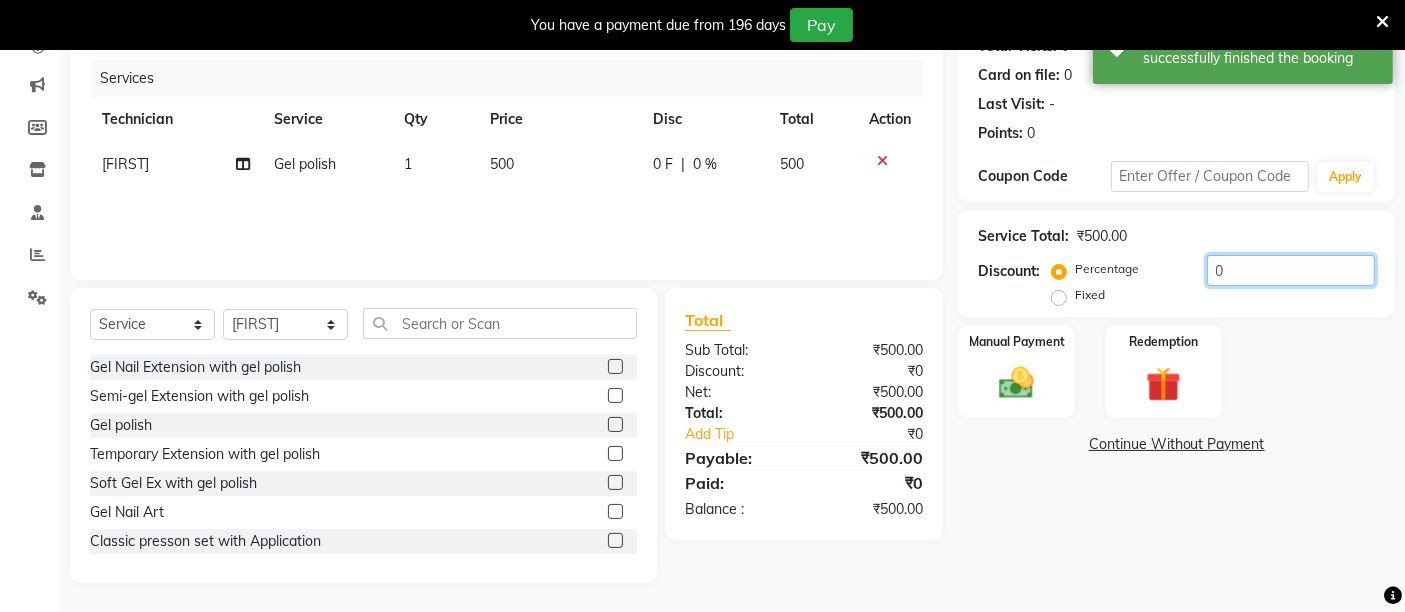 click on "0" 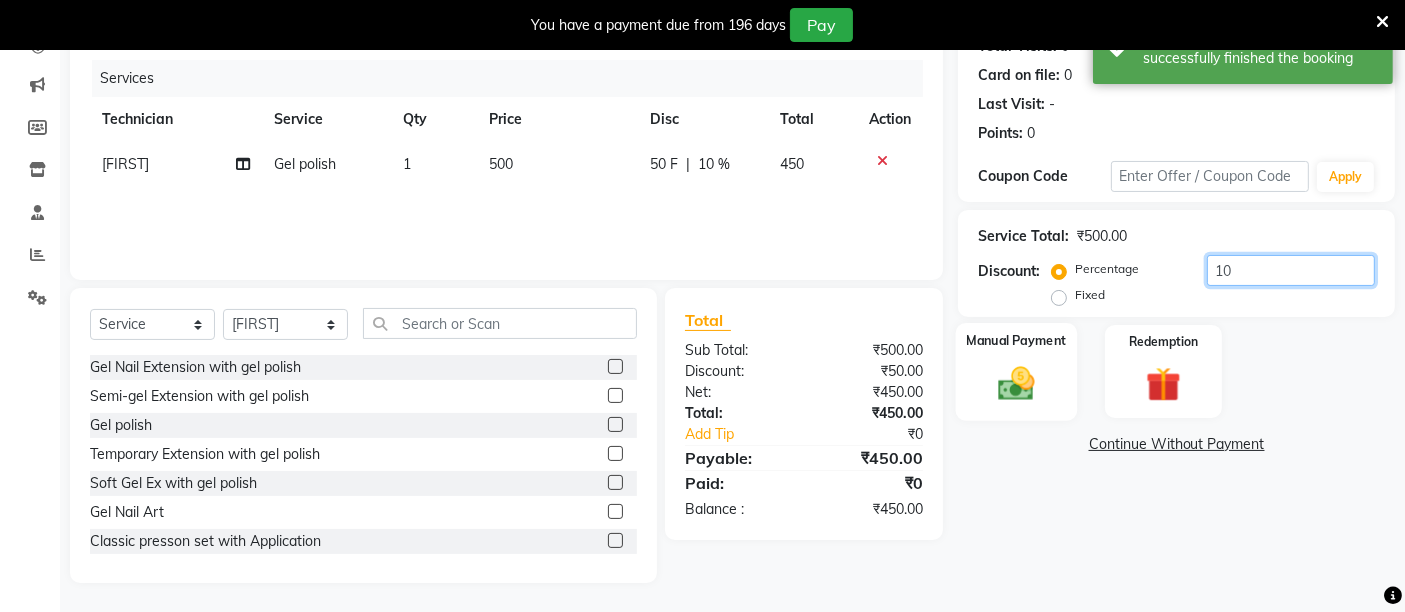 type on "10" 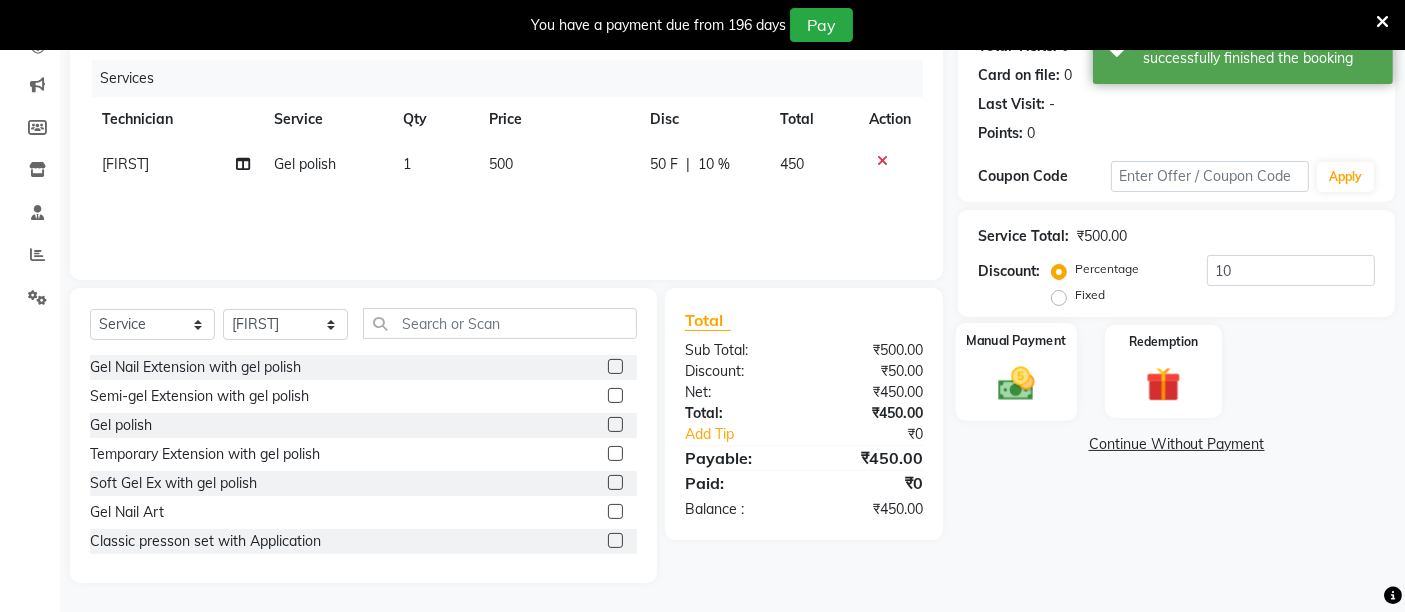 click on "Manual Payment" 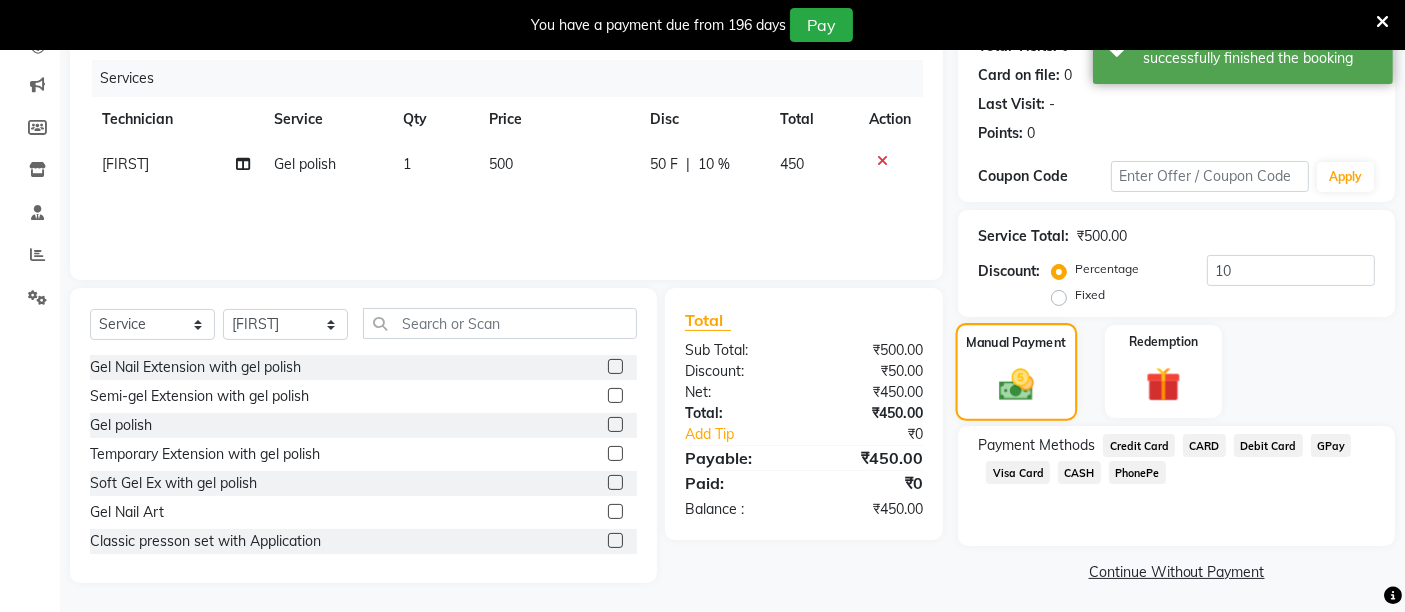scroll, scrollTop: 241, scrollLeft: 0, axis: vertical 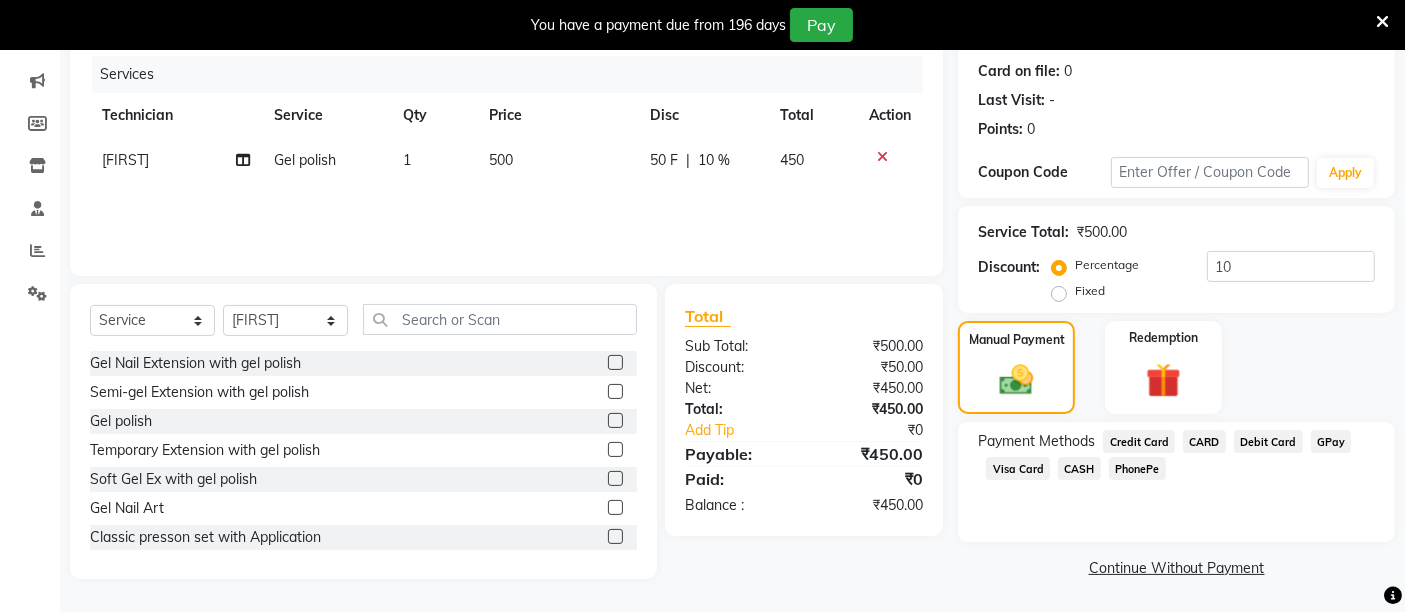 click on "CASH" 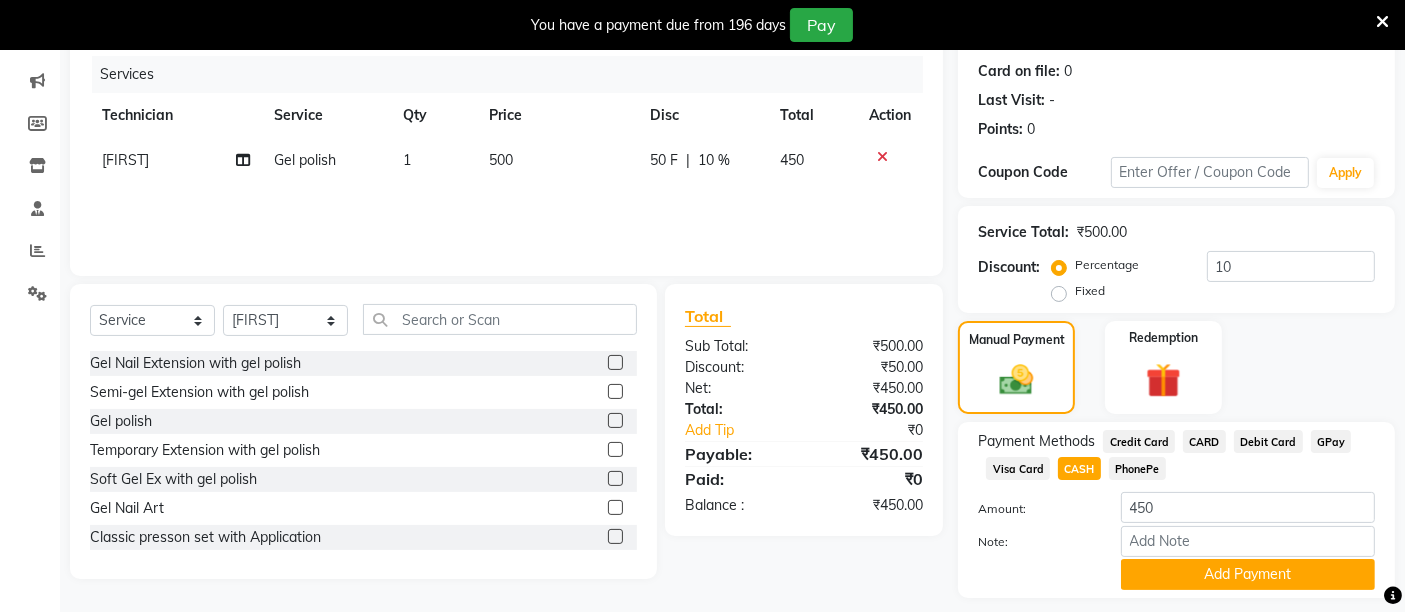 scroll, scrollTop: 297, scrollLeft: 0, axis: vertical 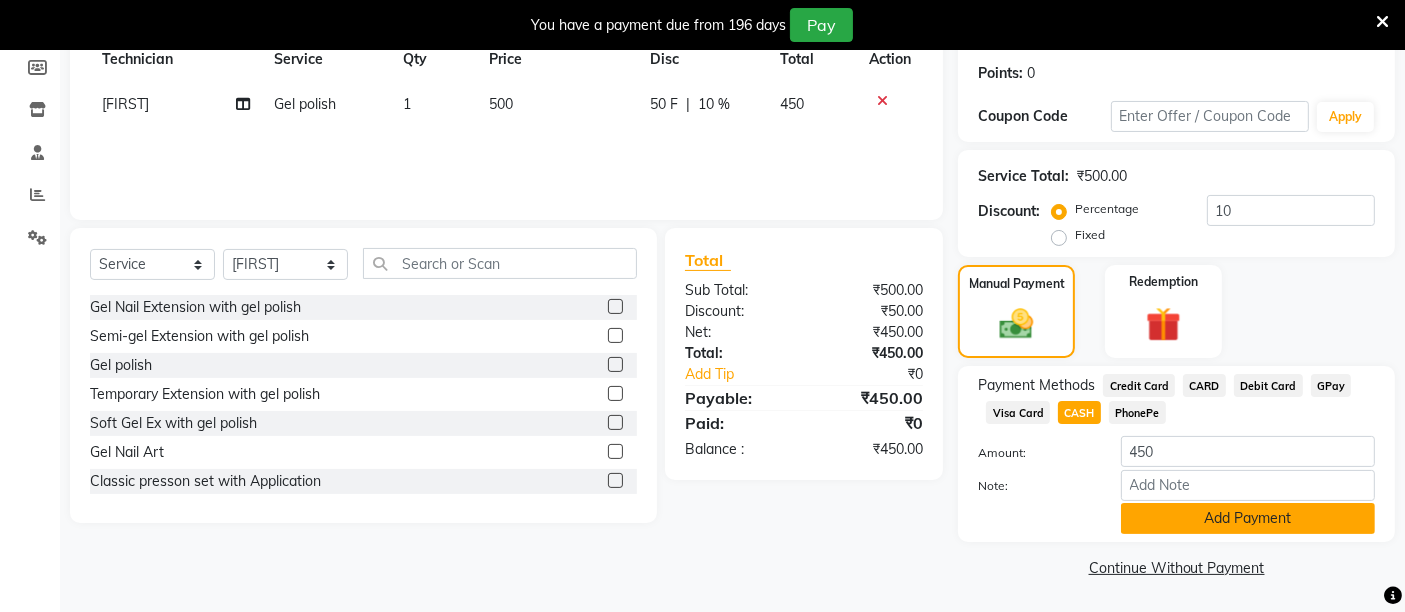 click on "Add Payment" 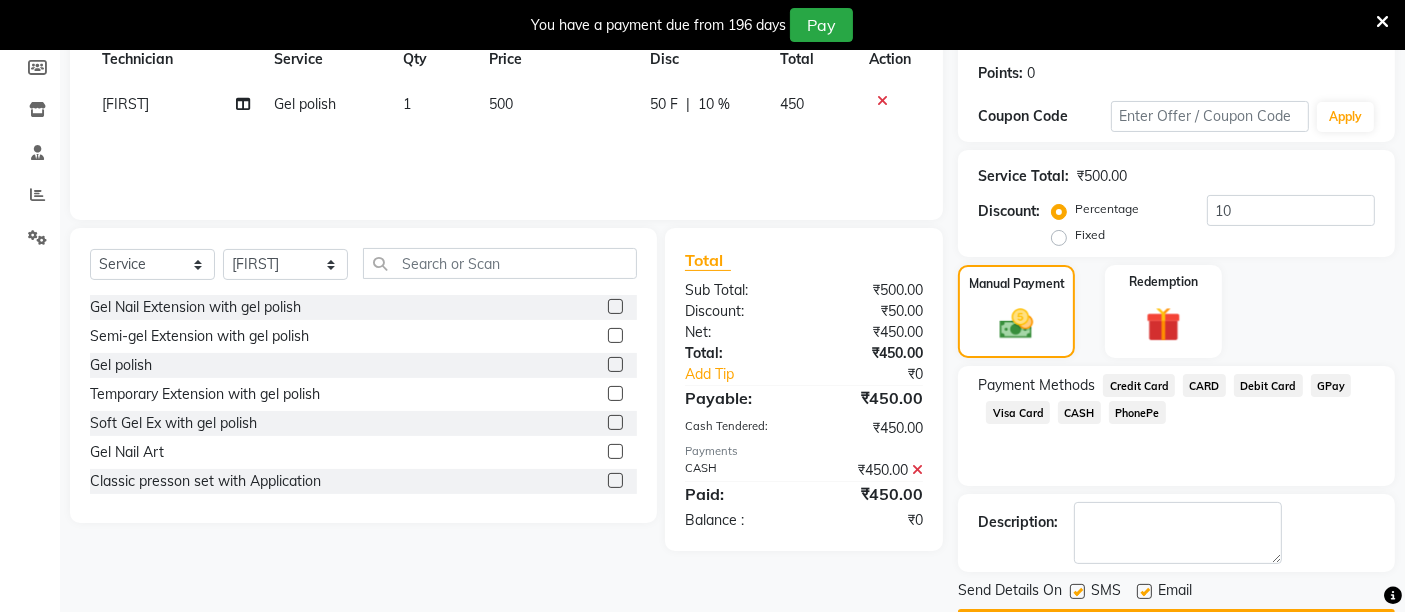 scroll, scrollTop: 353, scrollLeft: 0, axis: vertical 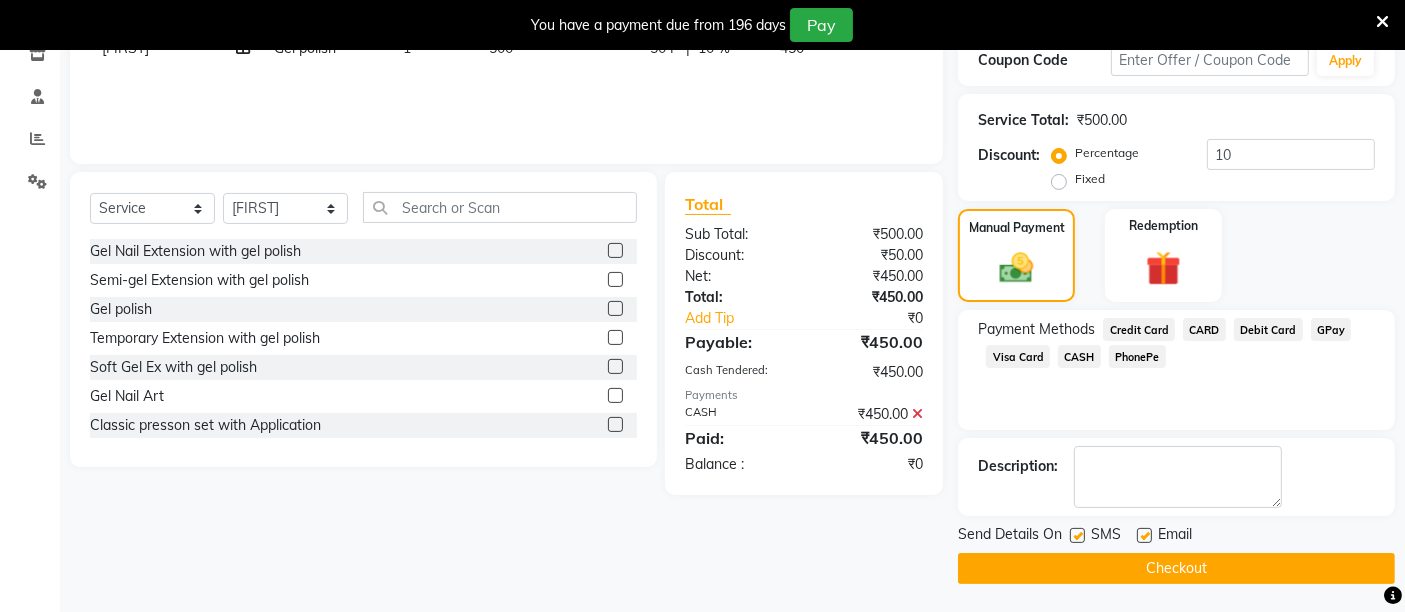 click on "Checkout" 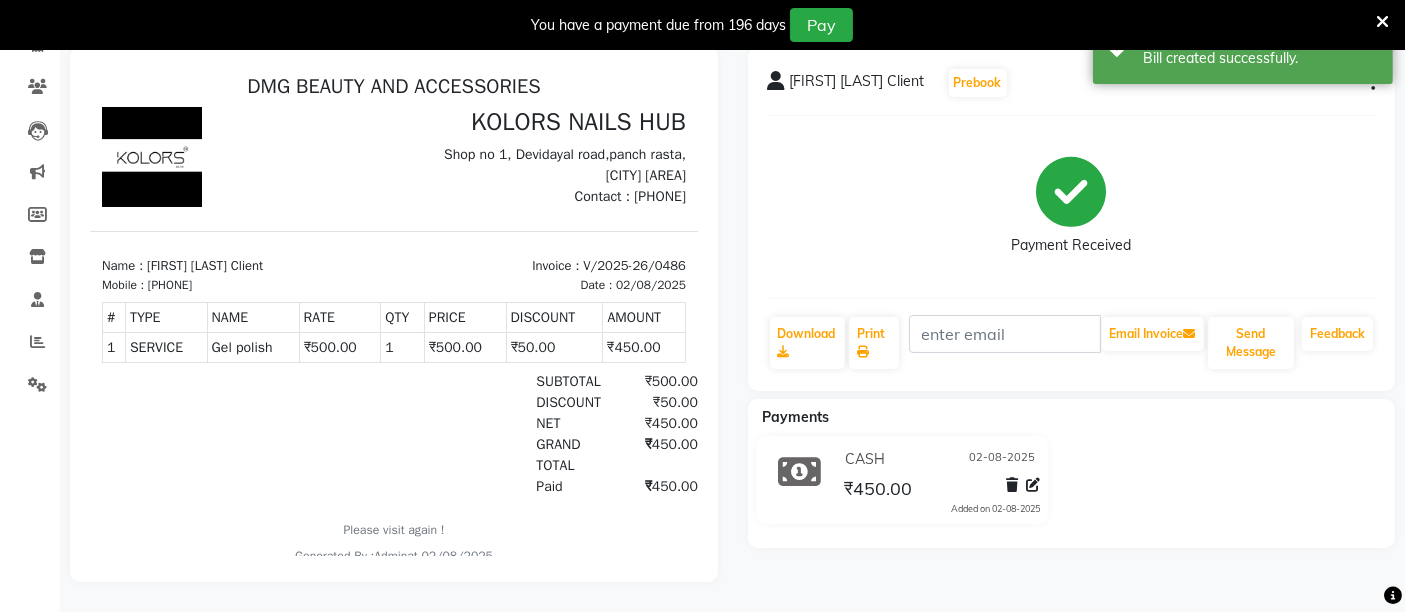 scroll, scrollTop: 0, scrollLeft: 0, axis: both 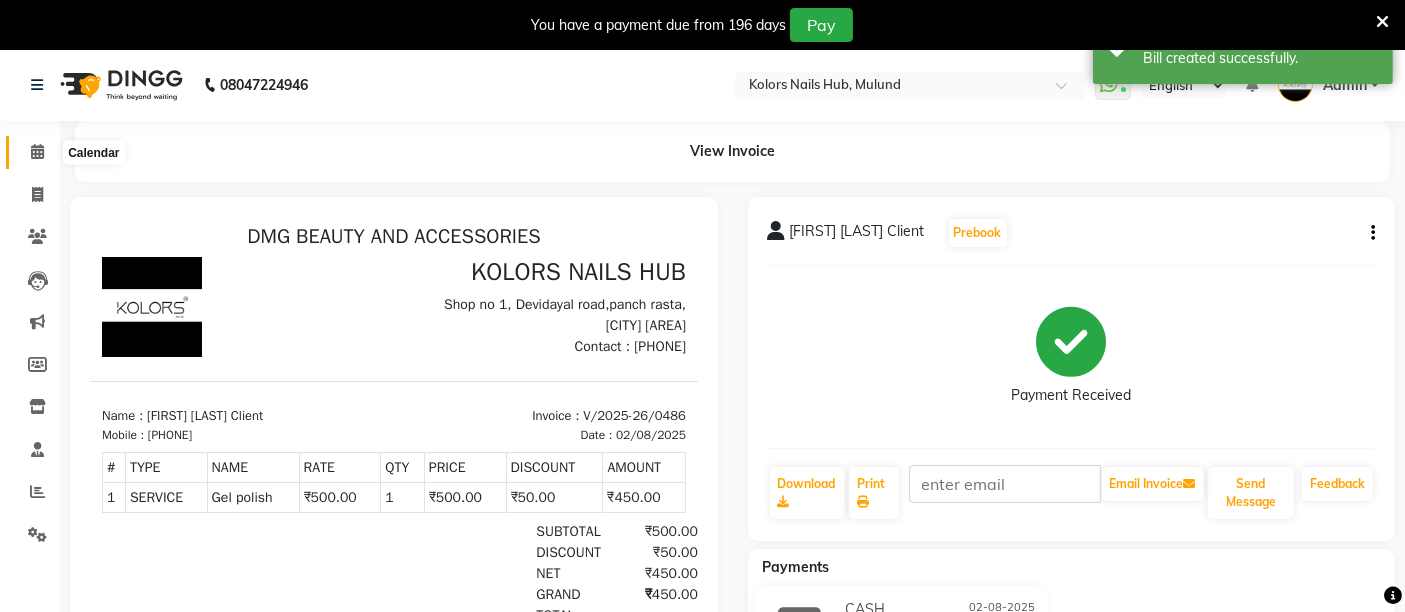 click 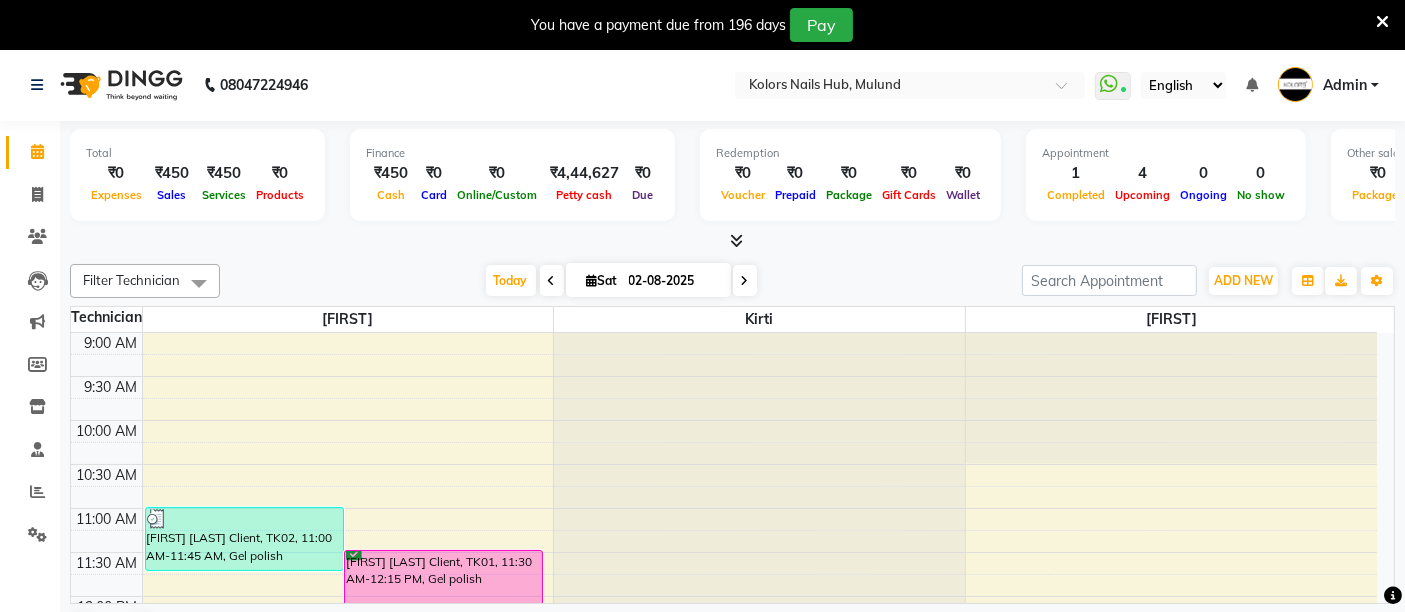 click at bounding box center [1382, 22] 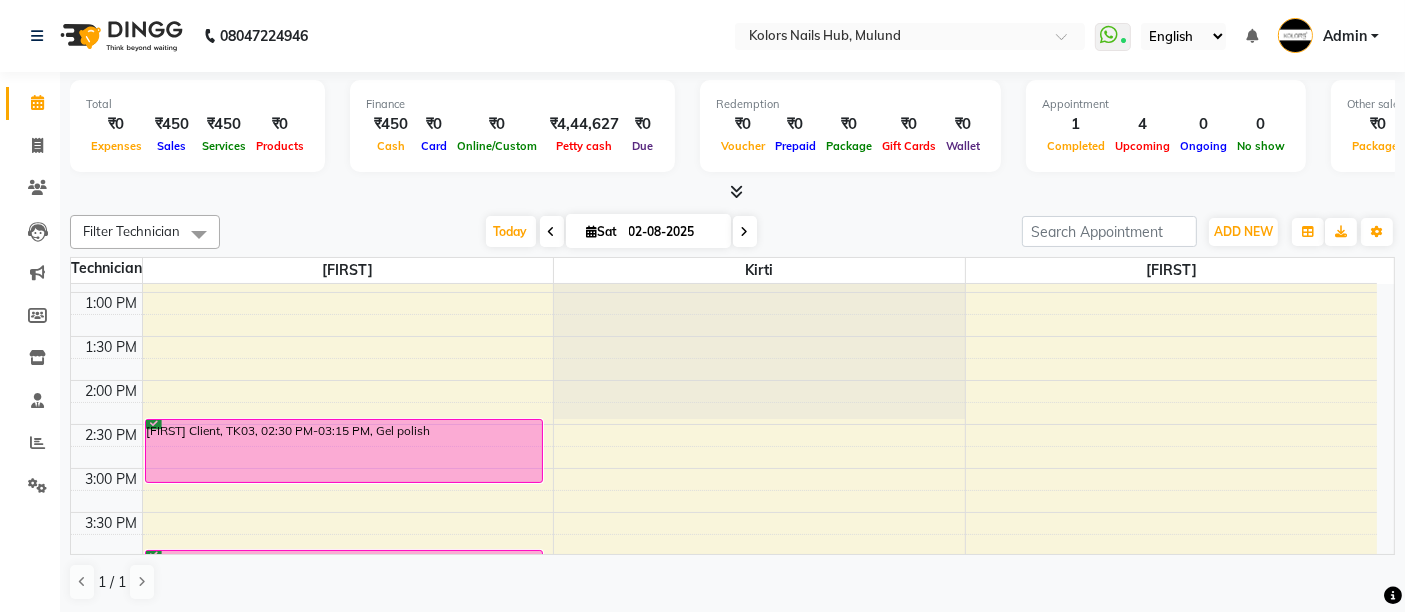 scroll, scrollTop: 344, scrollLeft: 0, axis: vertical 